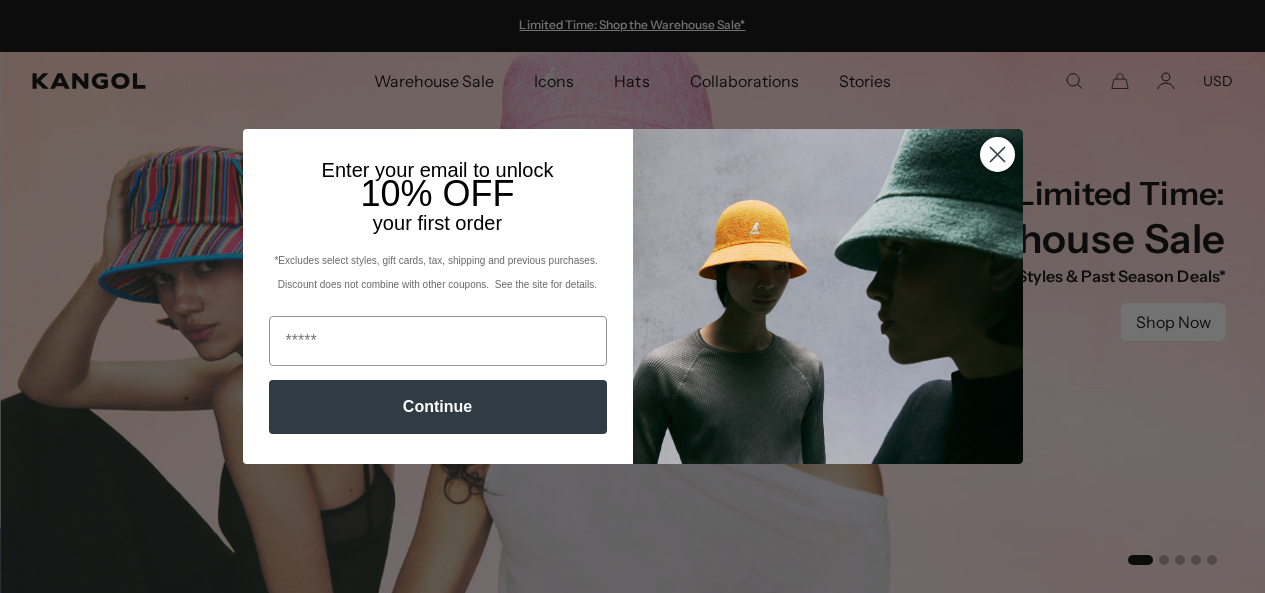 scroll, scrollTop: 0, scrollLeft: 0, axis: both 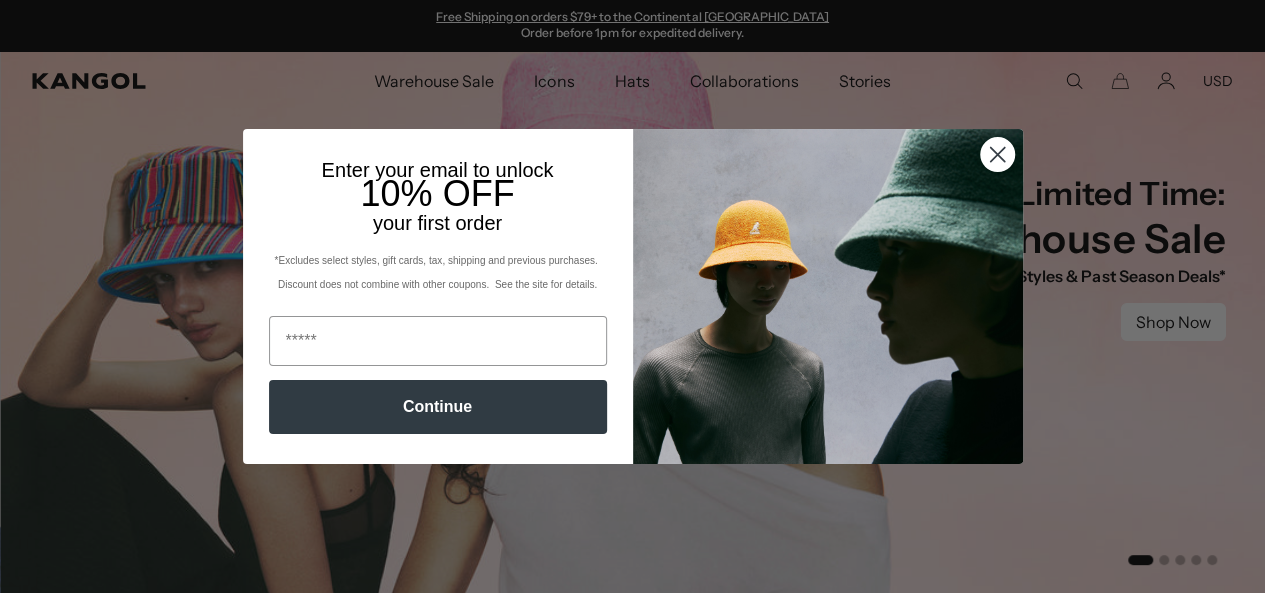 click 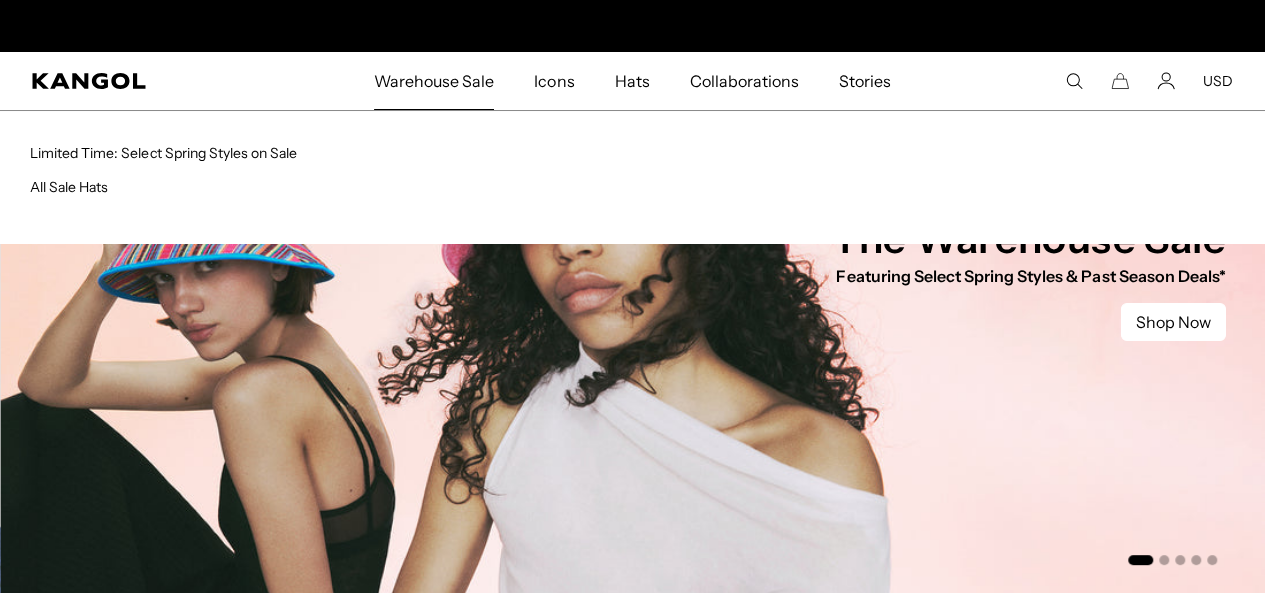 scroll, scrollTop: 0, scrollLeft: 0, axis: both 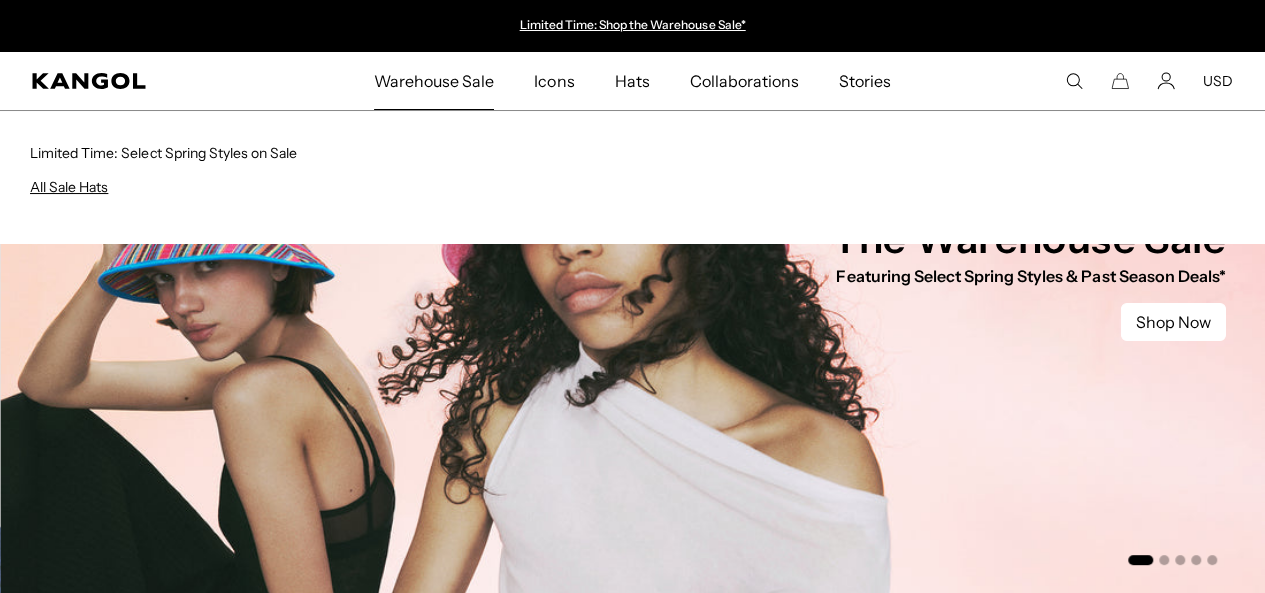 click on "All Sale Hats" at bounding box center [69, 187] 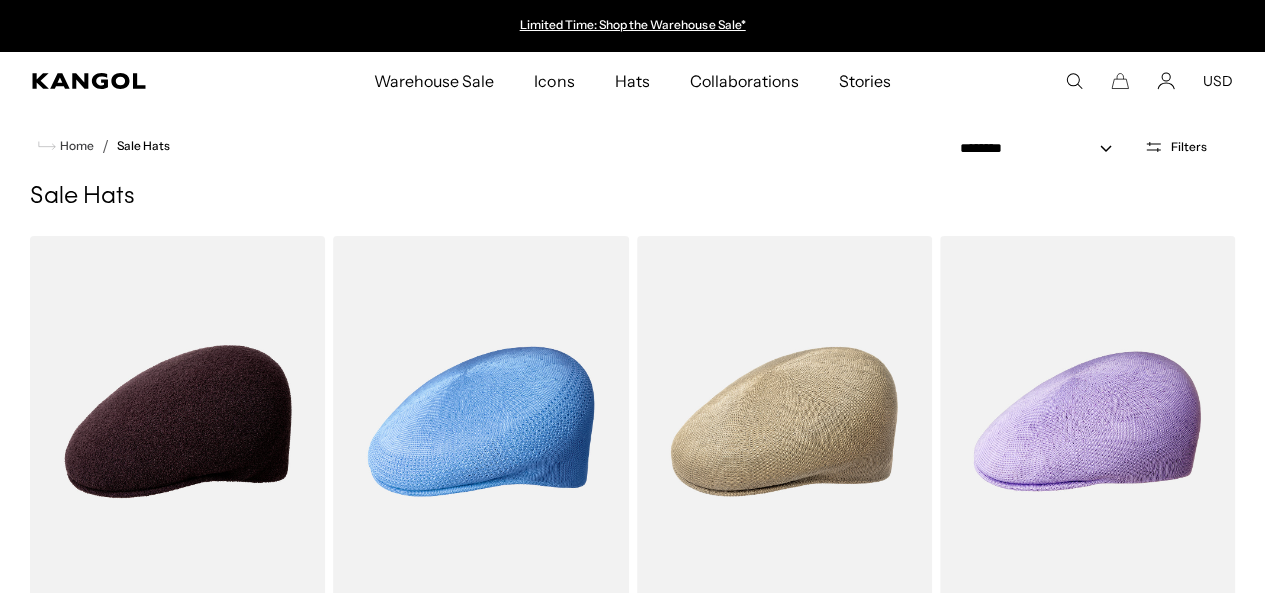 scroll, scrollTop: 0, scrollLeft: 0, axis: both 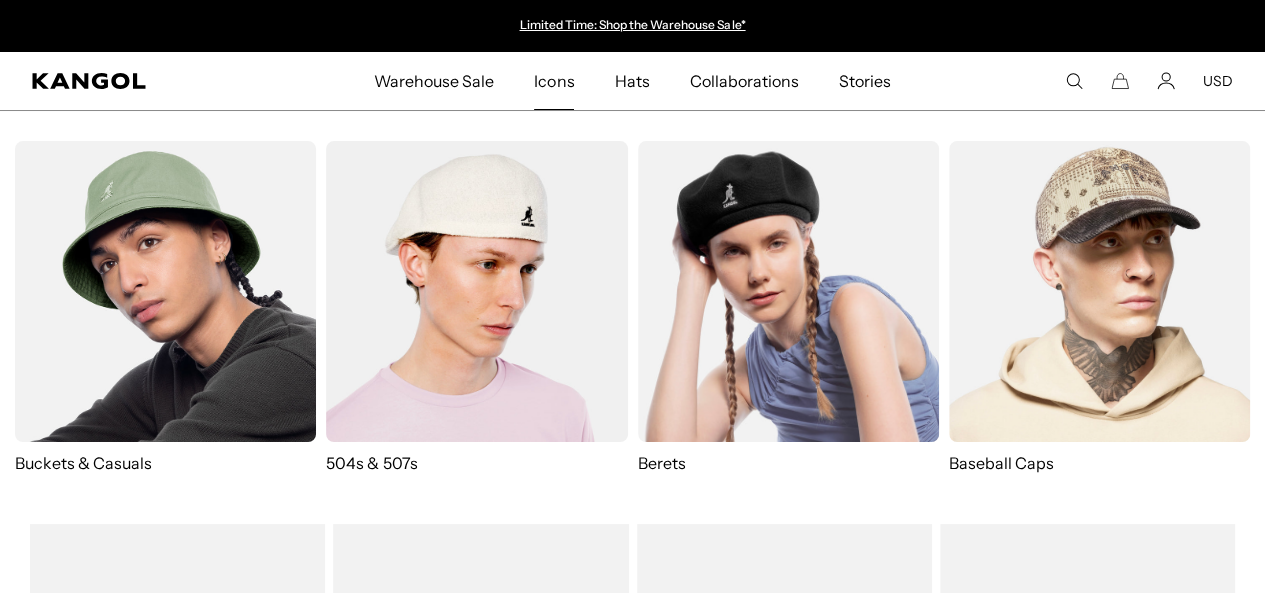 click at bounding box center (476, 291) 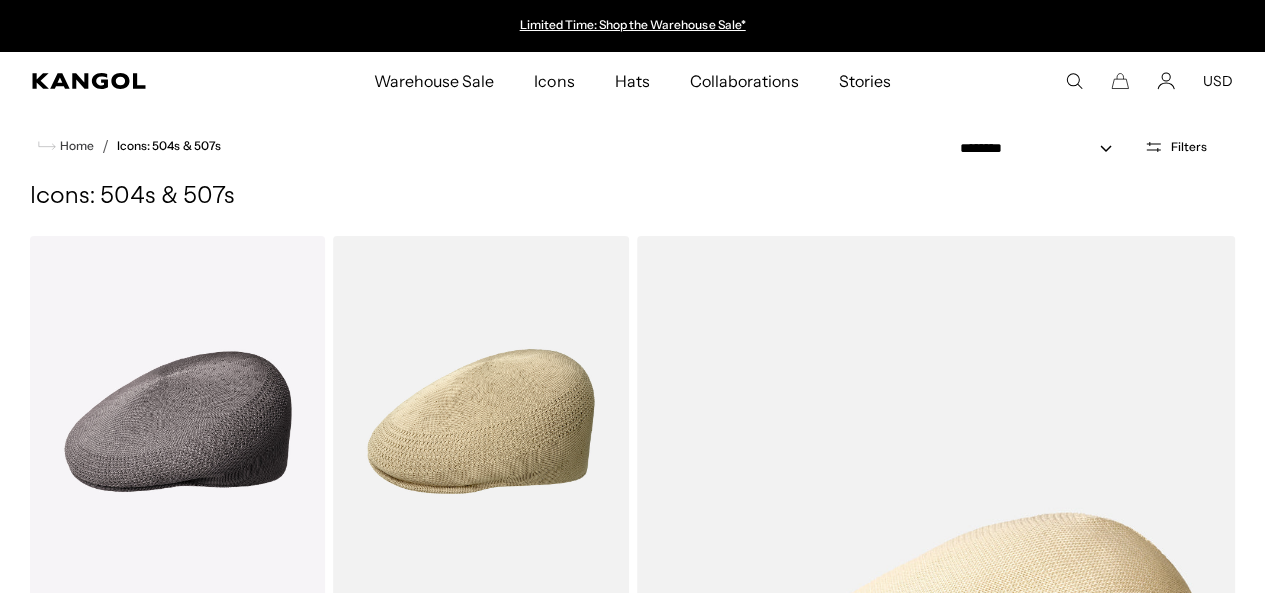 scroll, scrollTop: 0, scrollLeft: 0, axis: both 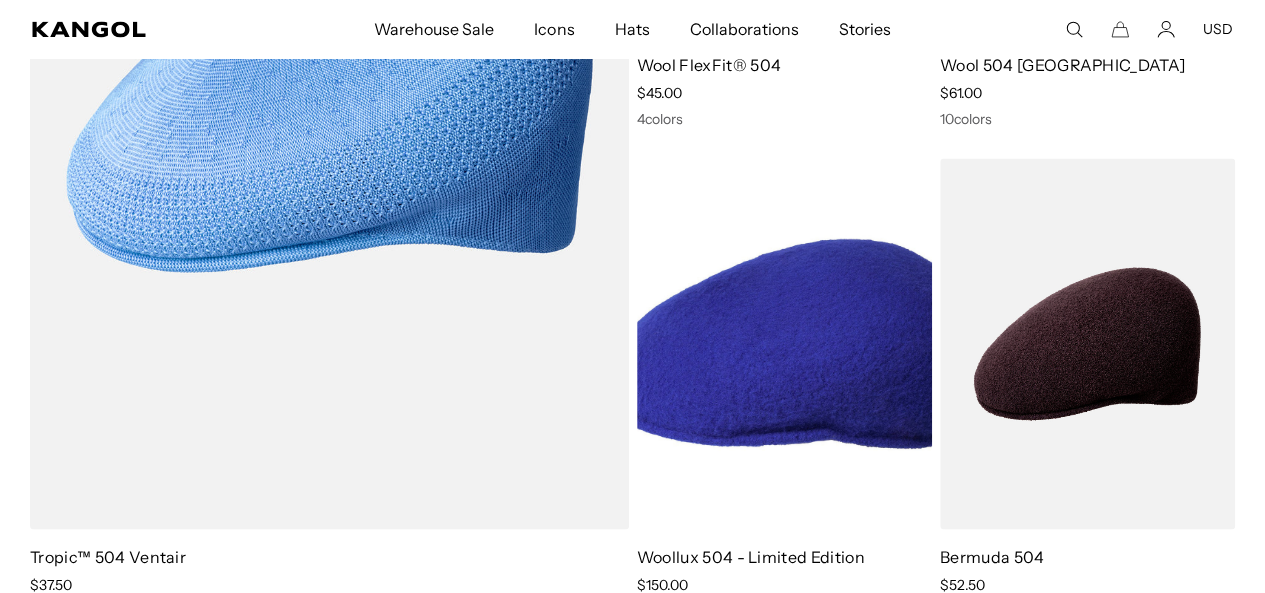 click at bounding box center [784, 343] 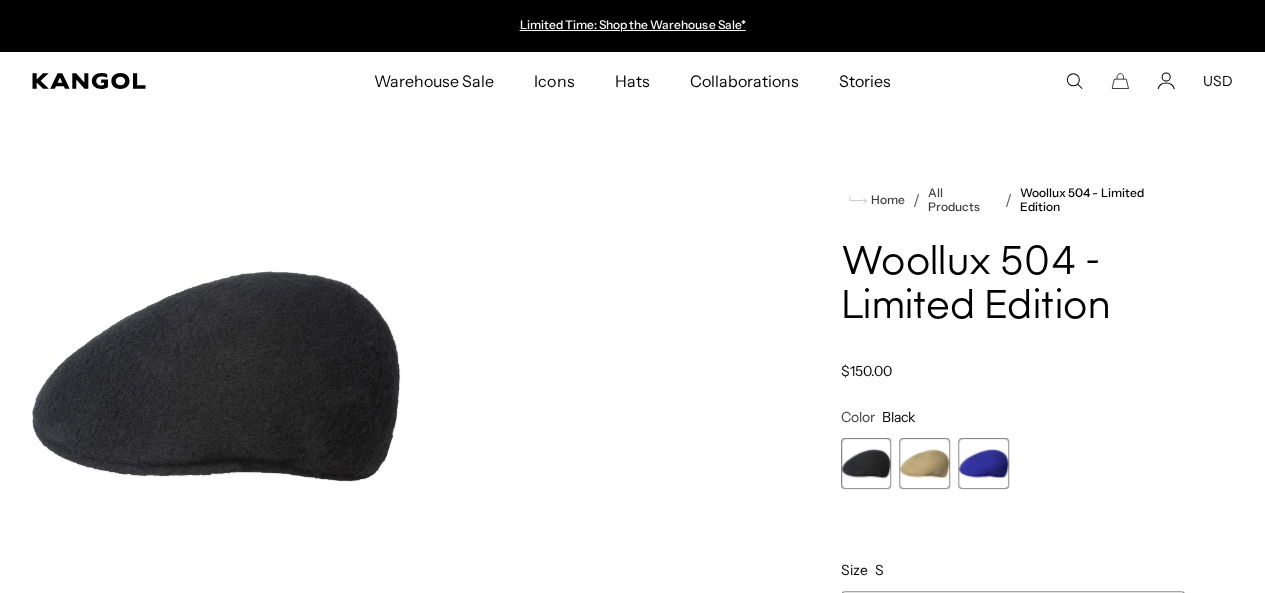 scroll, scrollTop: 0, scrollLeft: 0, axis: both 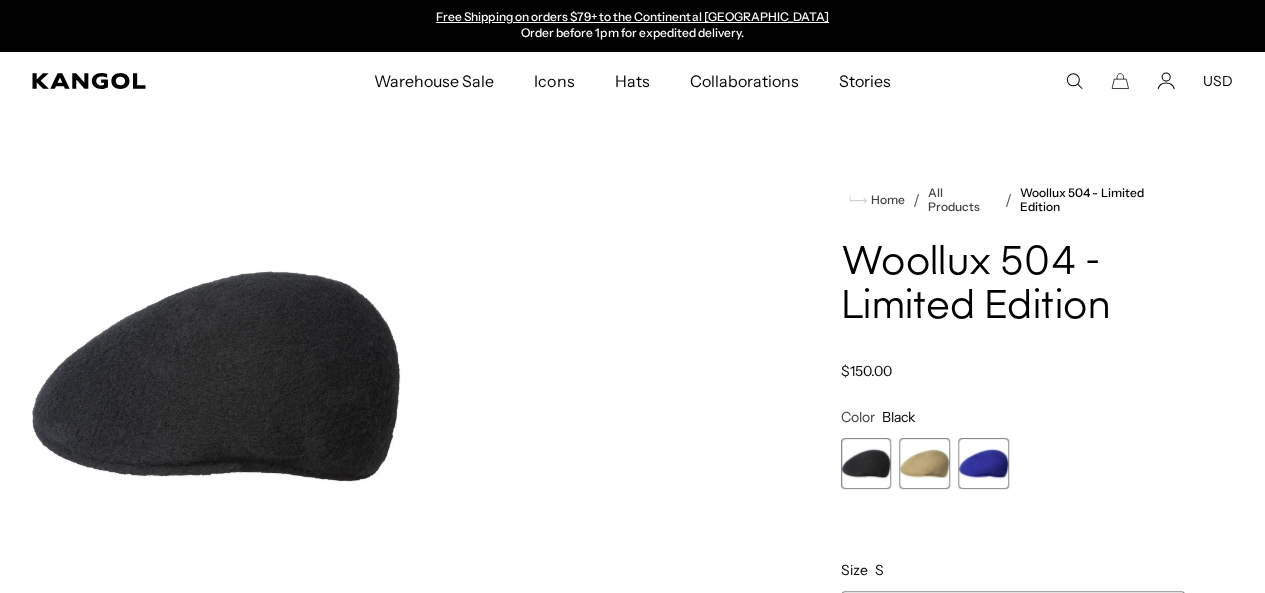 click at bounding box center [924, 463] 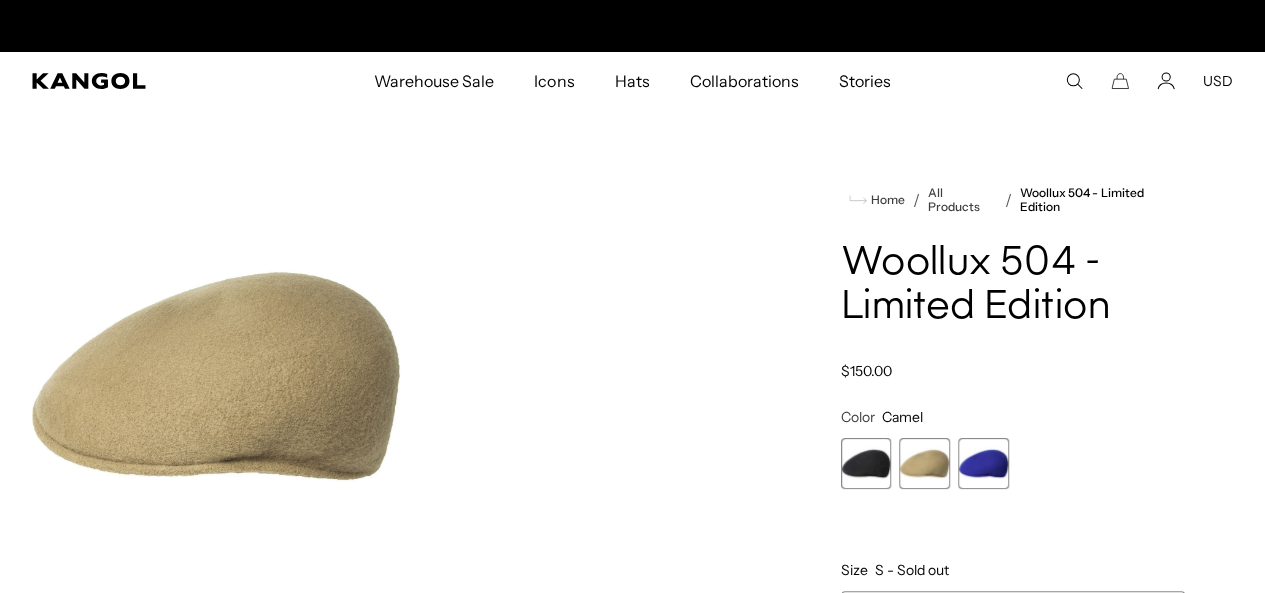 scroll, scrollTop: 0, scrollLeft: 0, axis: both 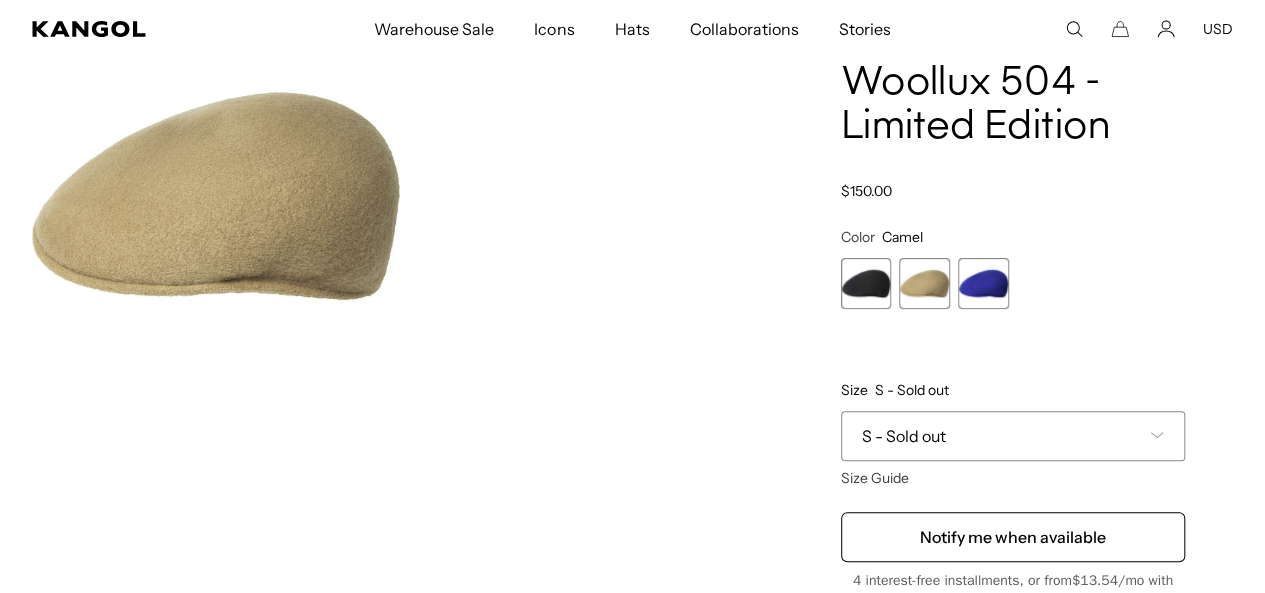 click at bounding box center [983, 283] 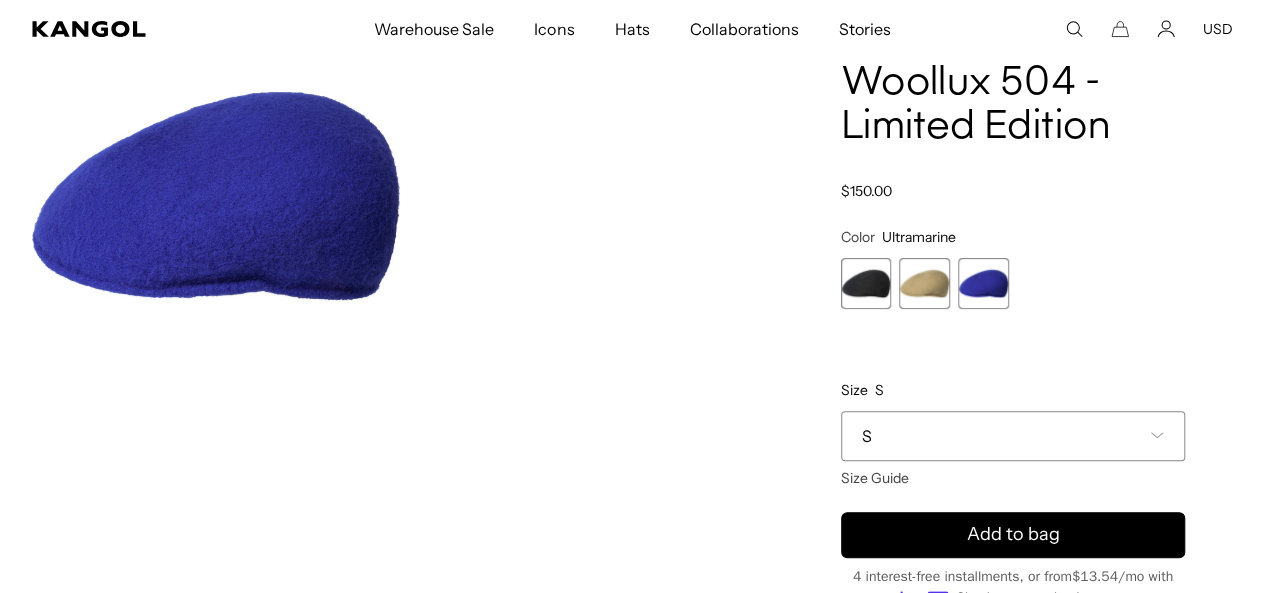 click at bounding box center (866, 283) 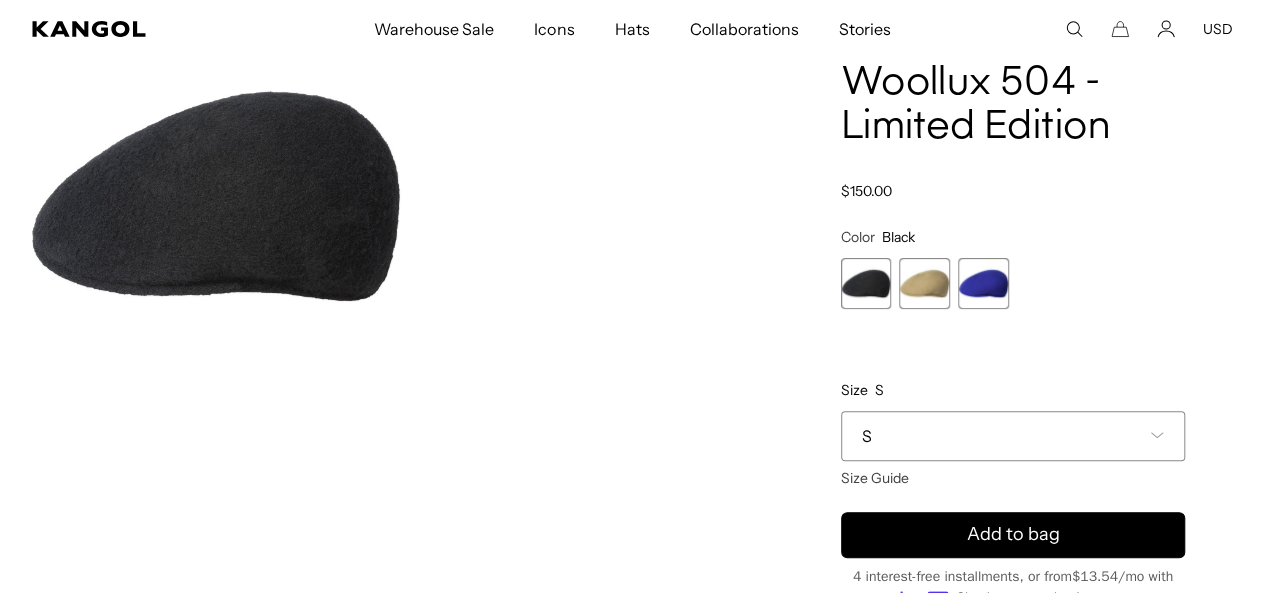 scroll, scrollTop: 0, scrollLeft: 0, axis: both 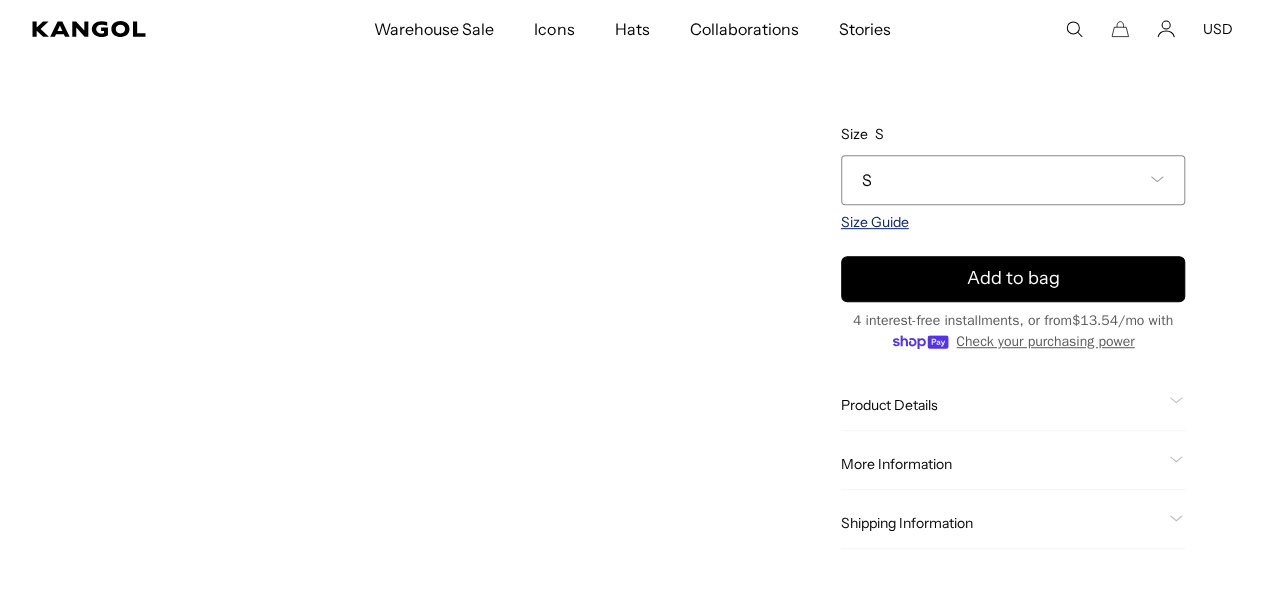click on "Size Guide" at bounding box center (875, 222) 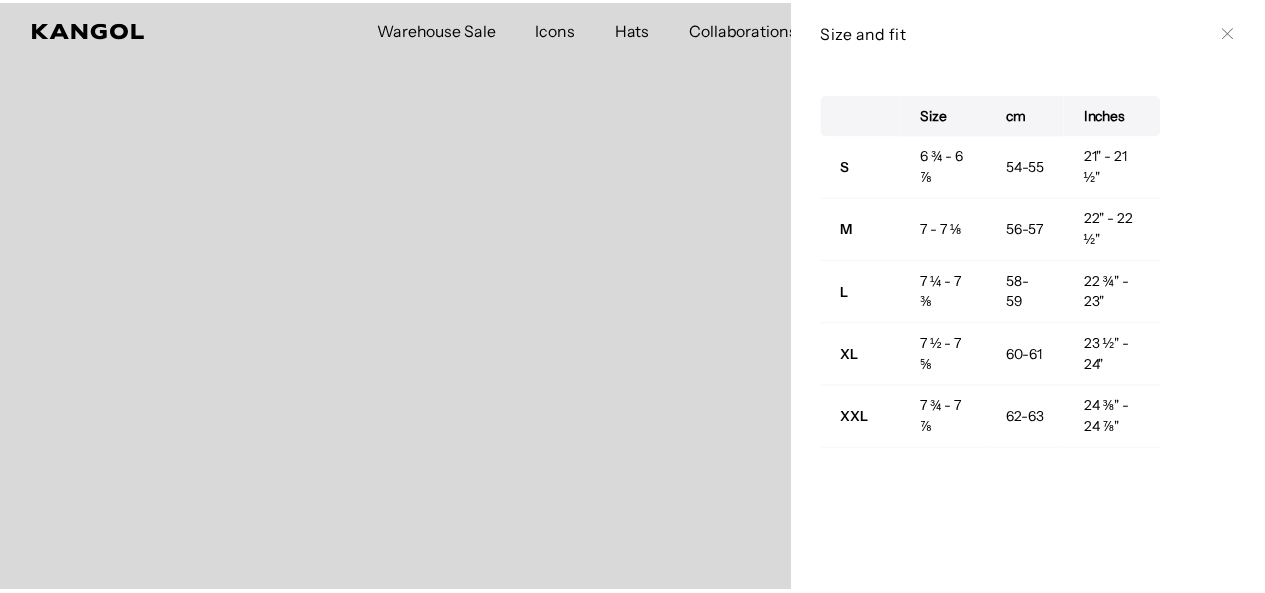 scroll, scrollTop: 0, scrollLeft: 0, axis: both 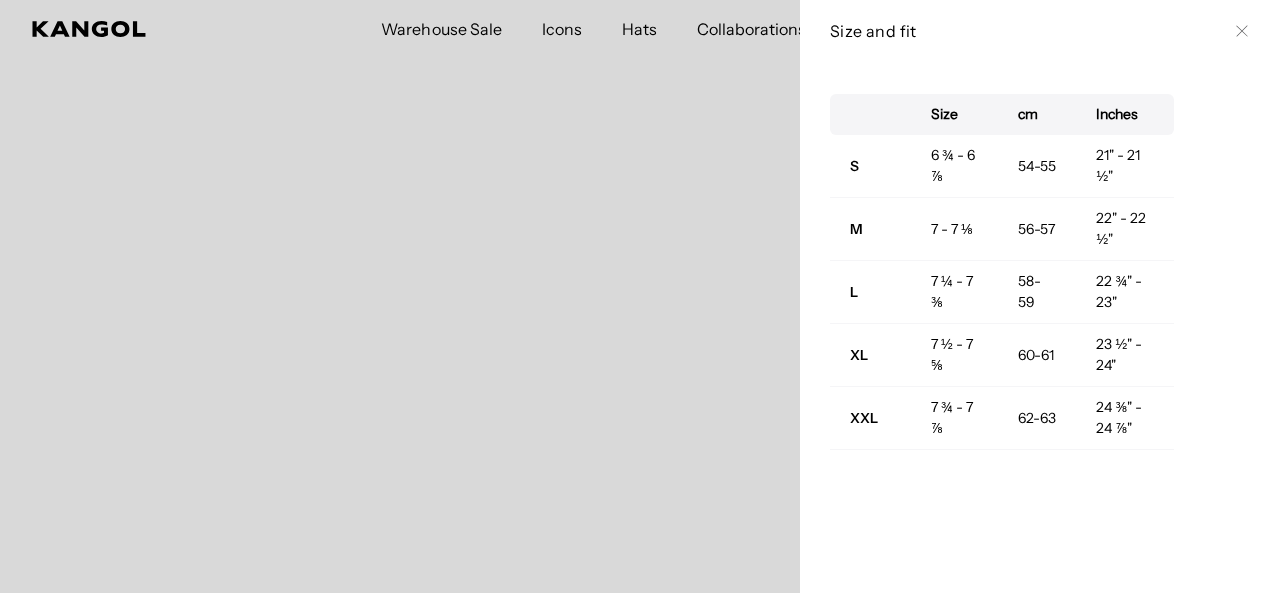 click 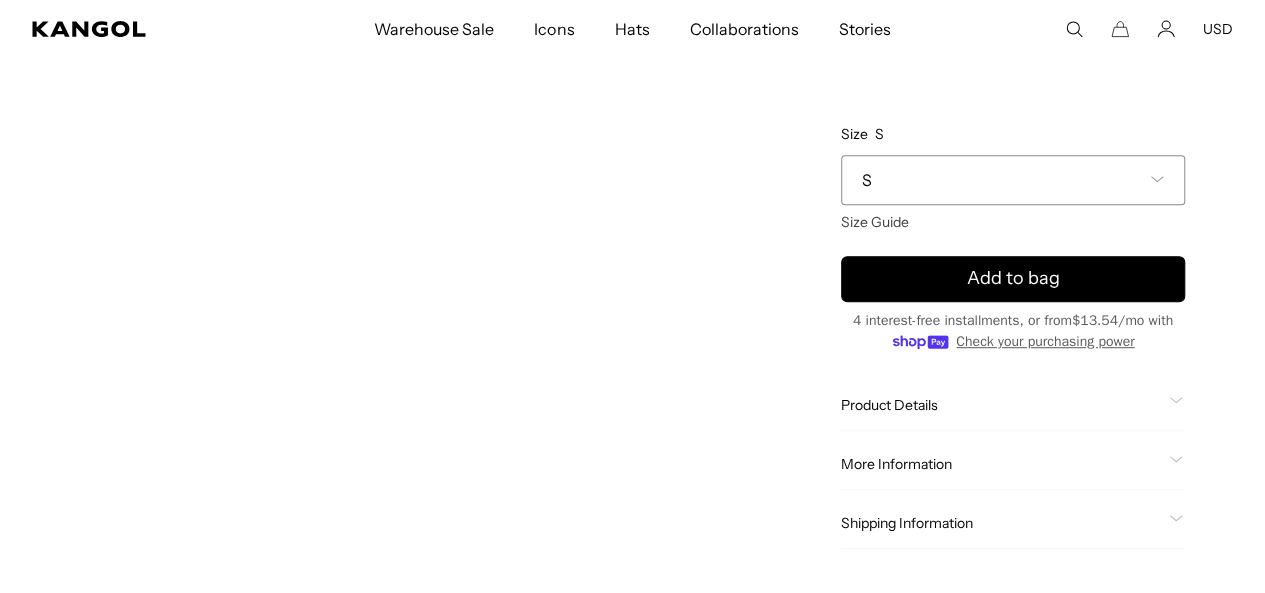 scroll, scrollTop: 0, scrollLeft: 412, axis: horizontal 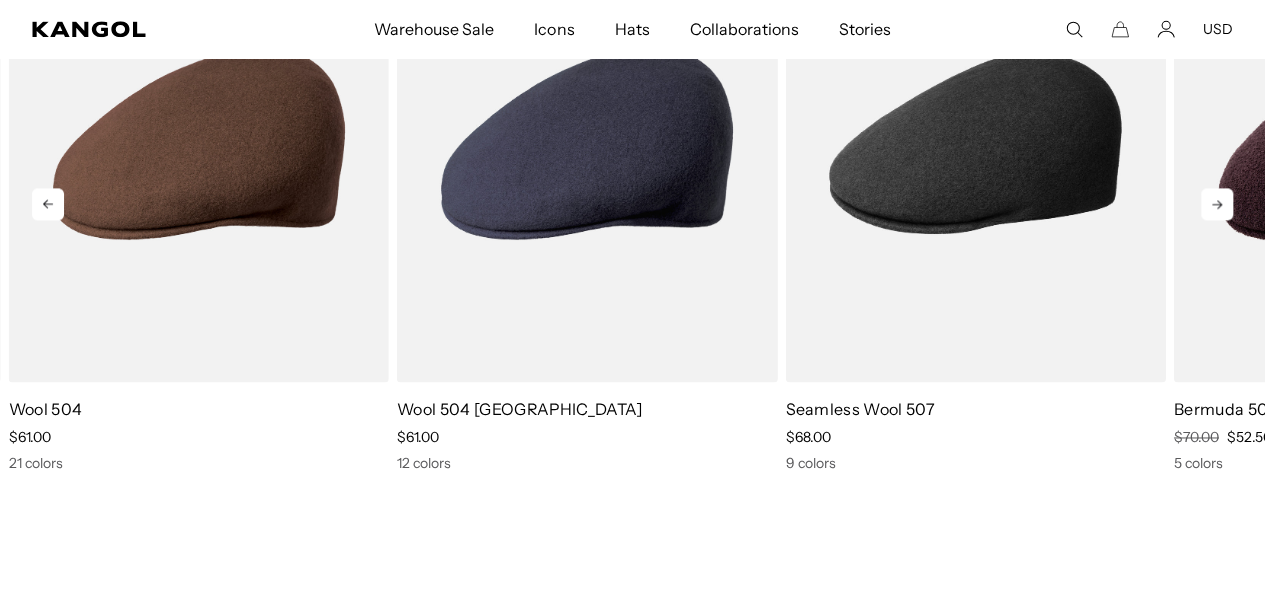 click 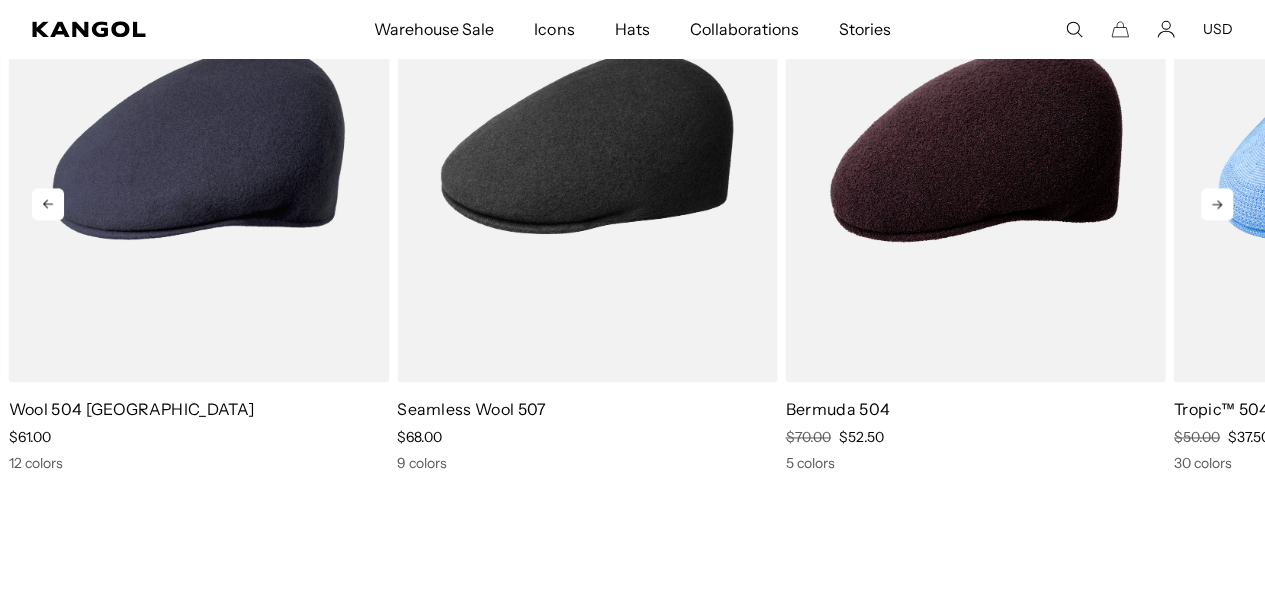 scroll, scrollTop: 0, scrollLeft: 0, axis: both 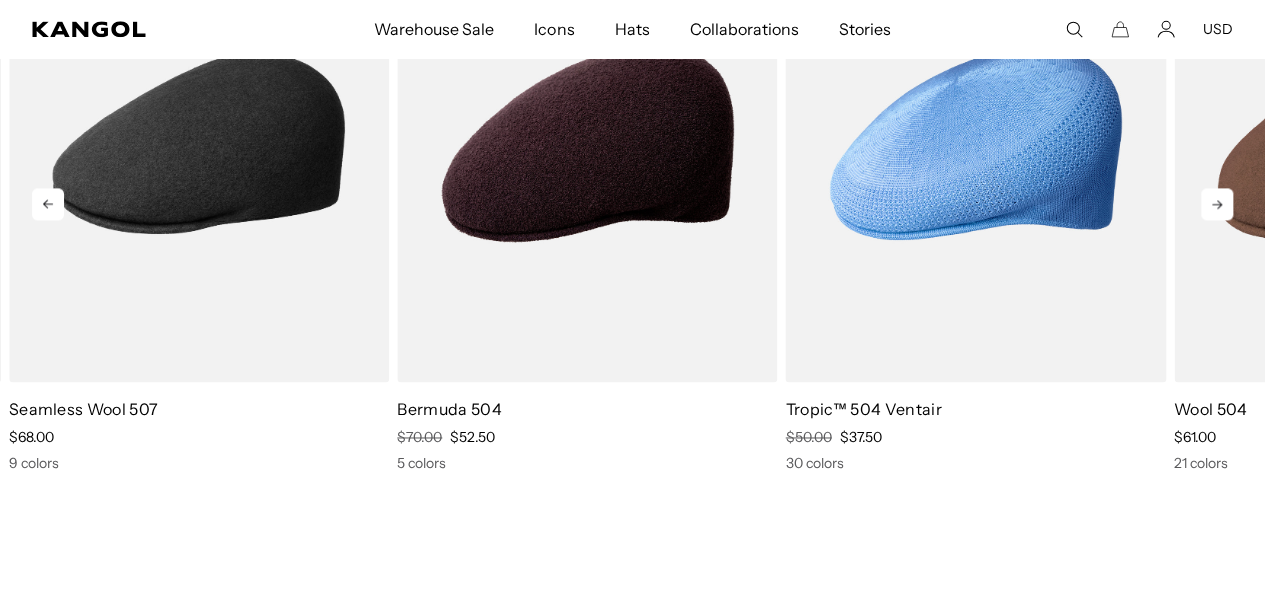 click 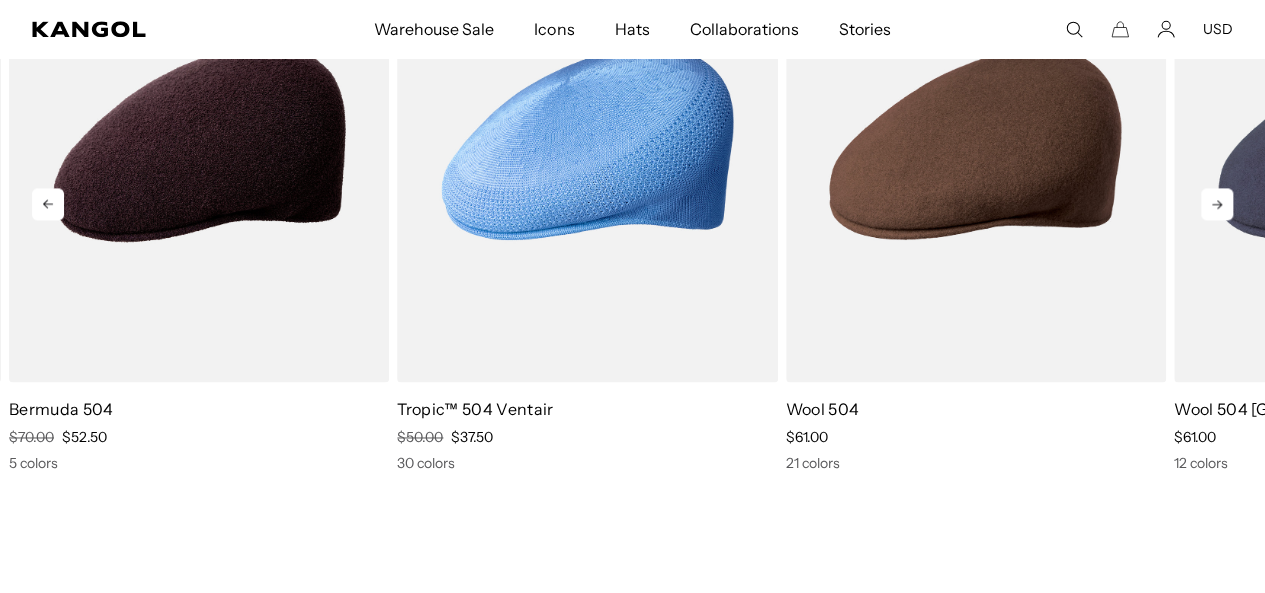 scroll, scrollTop: 0, scrollLeft: 412, axis: horizontal 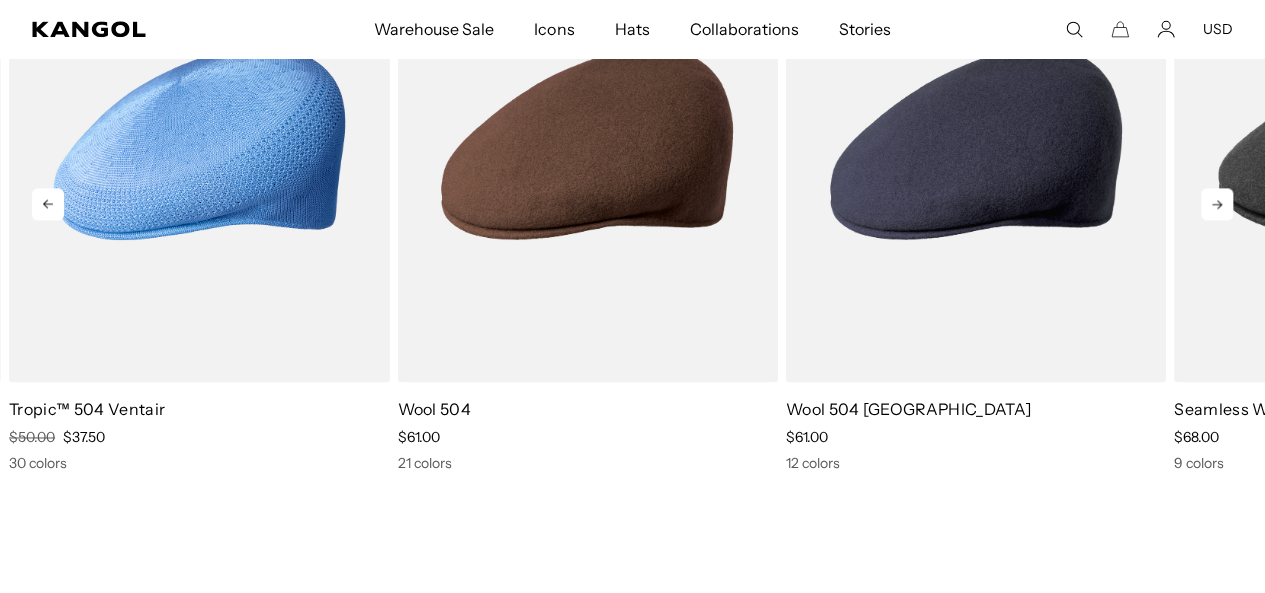 click 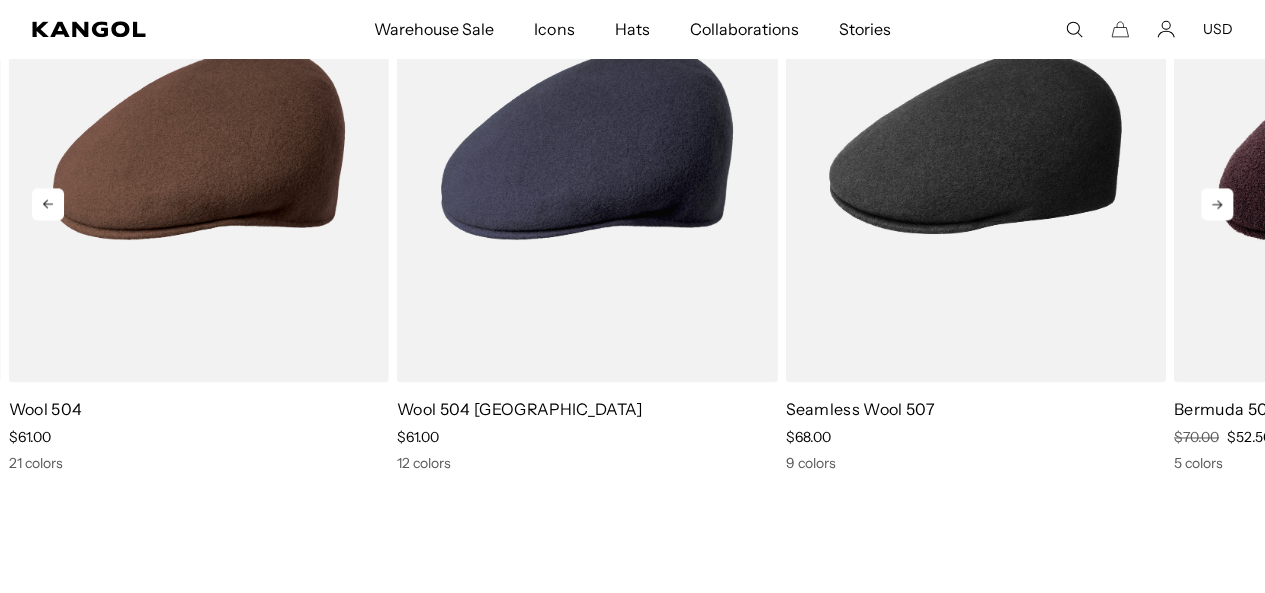 scroll, scrollTop: 0, scrollLeft: 0, axis: both 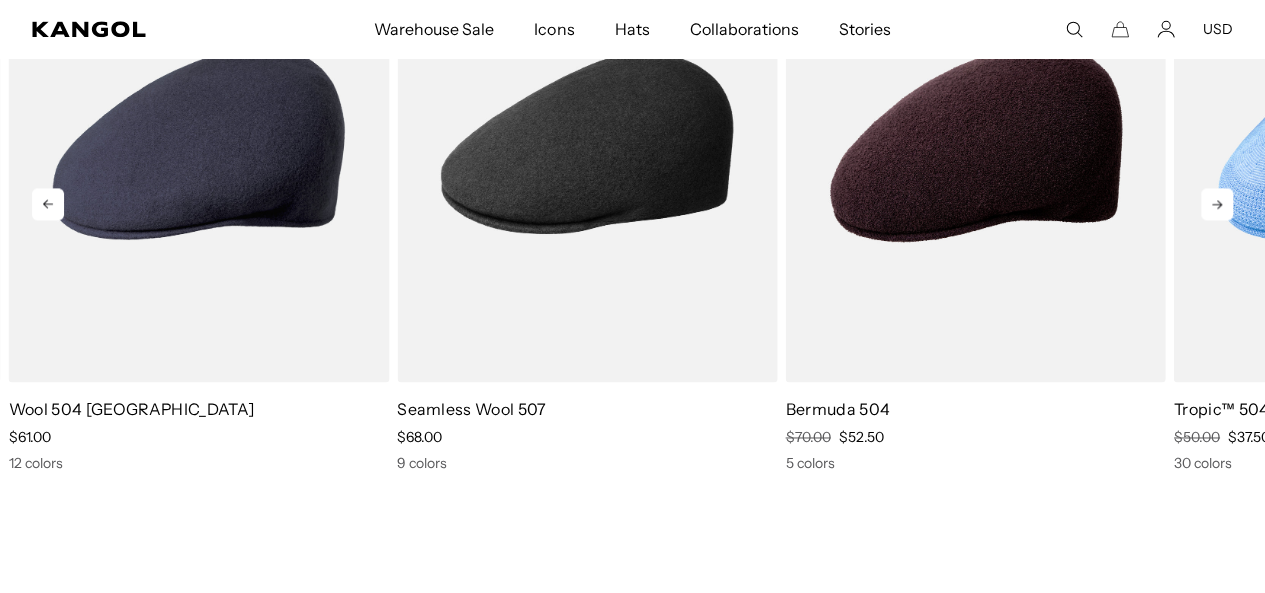 click 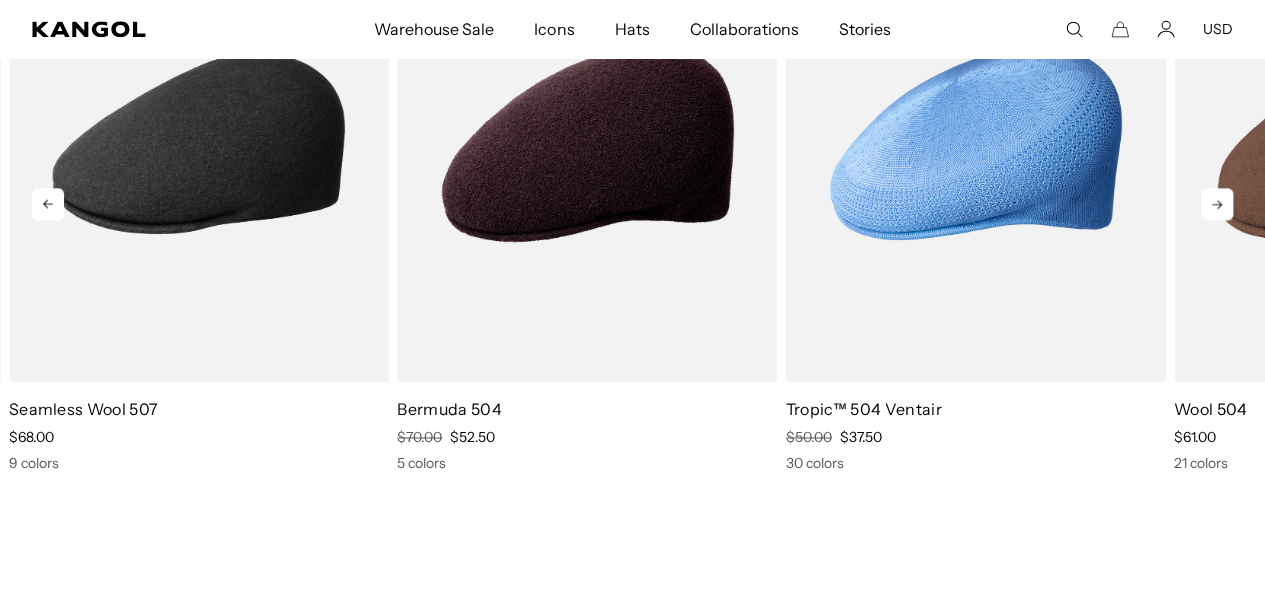 click 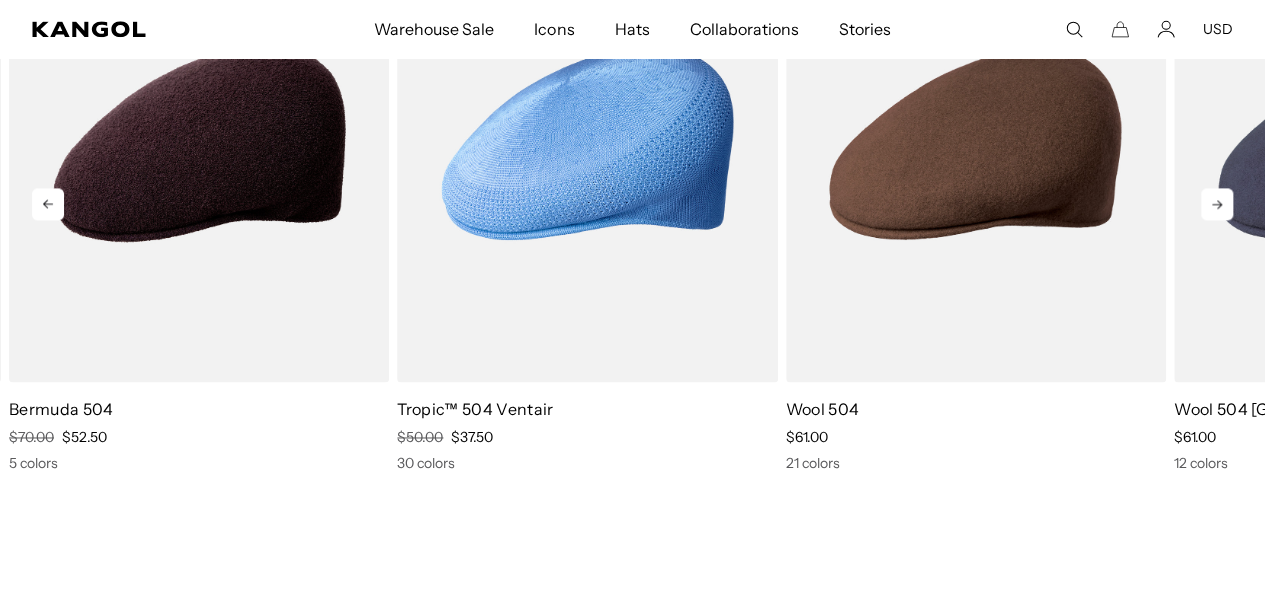 click 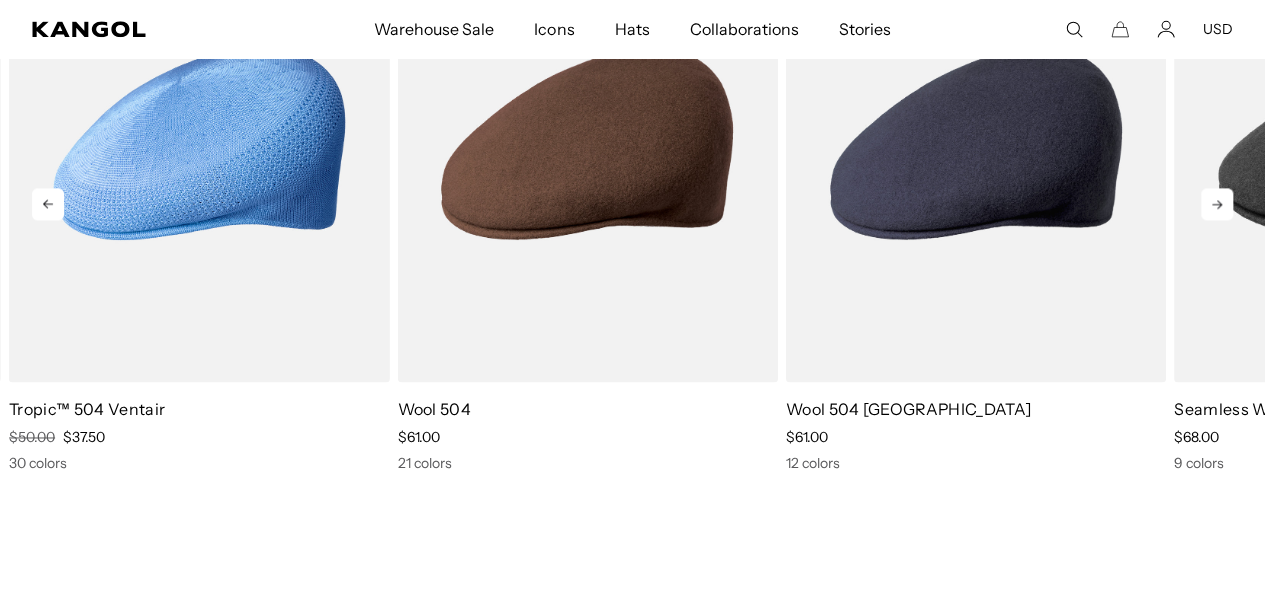 scroll, scrollTop: 0, scrollLeft: 0, axis: both 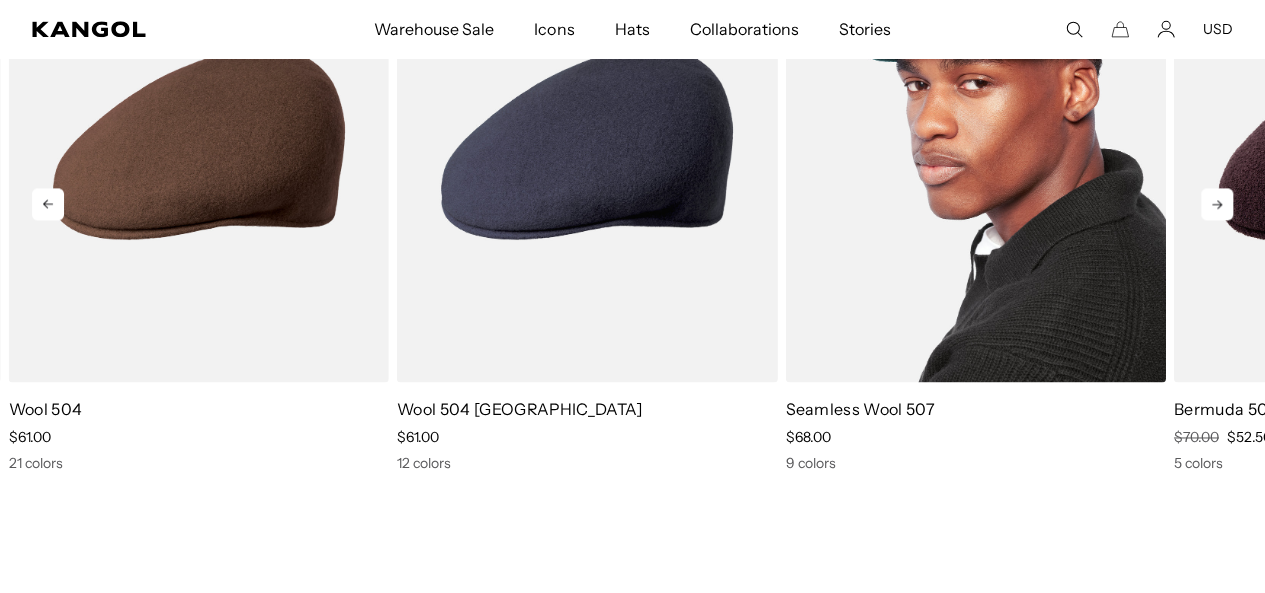 click at bounding box center (975, 143) 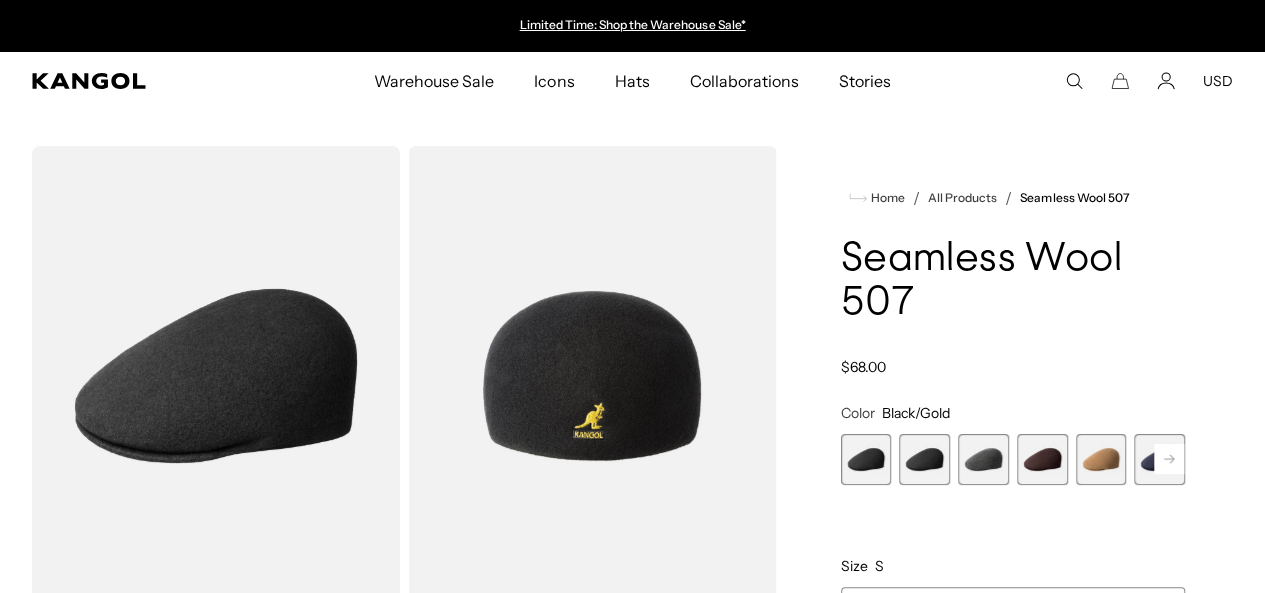 scroll, scrollTop: 0, scrollLeft: 0, axis: both 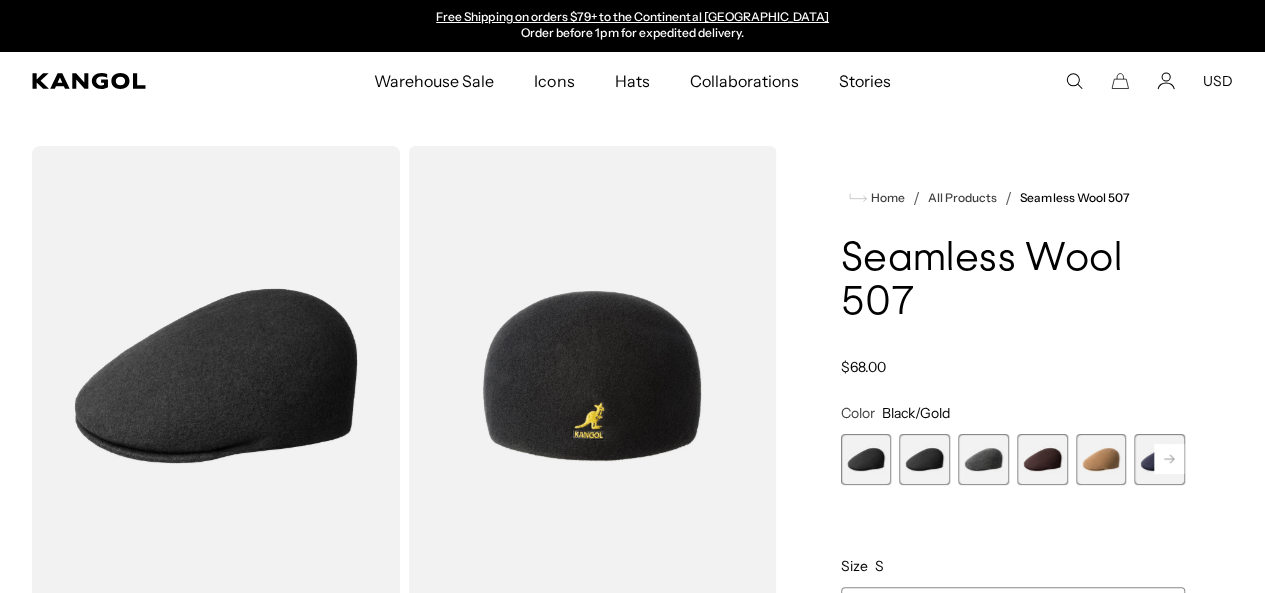 click on "Black/Gold
Variant sold out or unavailable
Black
Variant sold out or unavailable
Dark Flannel
Variant sold out or unavailable
Espresso
Variant sold out or unavailable
Wood
Variant sold out or unavailable
Dark Blue
Variant sold out or unavailable
Coral Flame
Variant sold out or unavailable" at bounding box center (1013, 459) 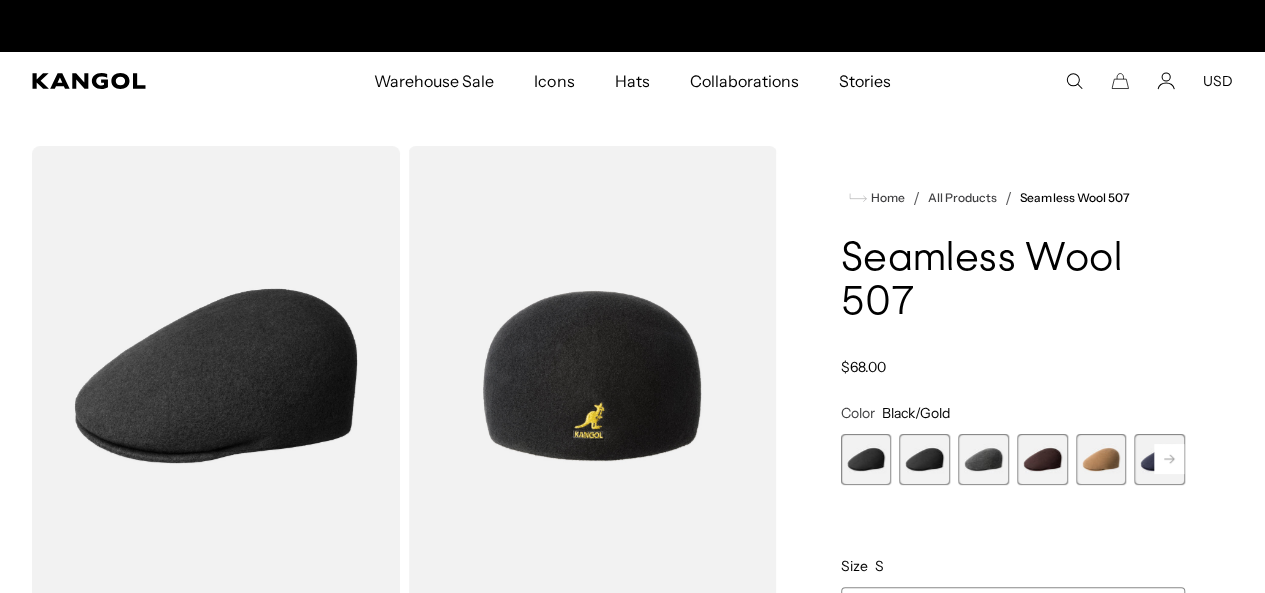 click at bounding box center (924, 459) 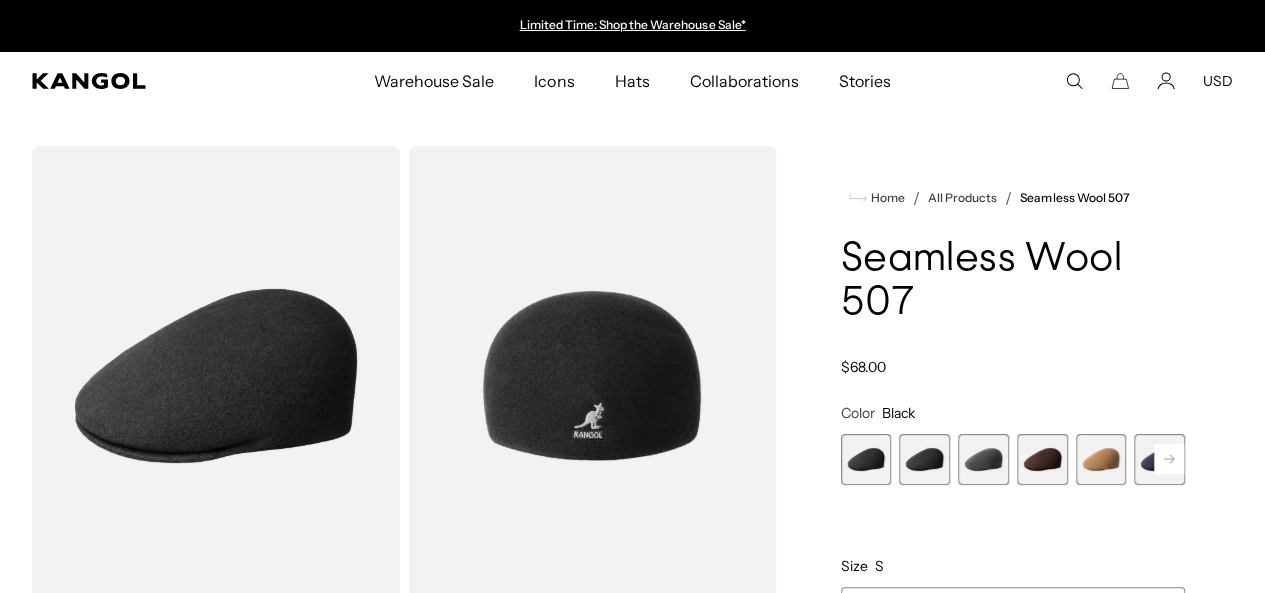 click at bounding box center [983, 459] 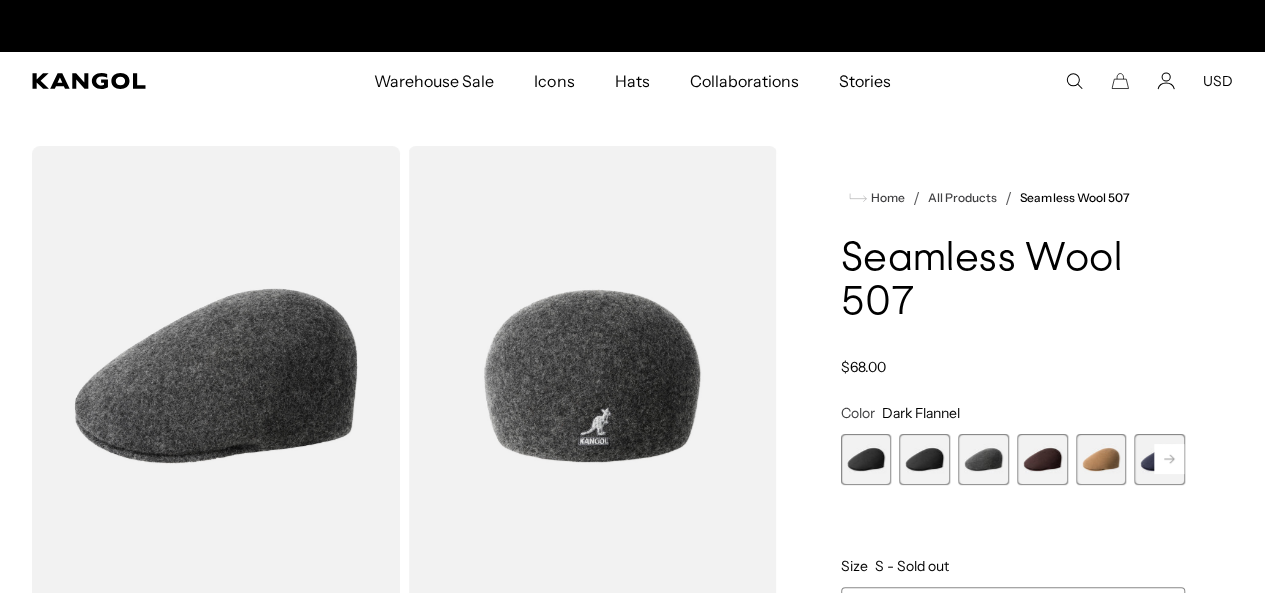 scroll, scrollTop: 0, scrollLeft: 412, axis: horizontal 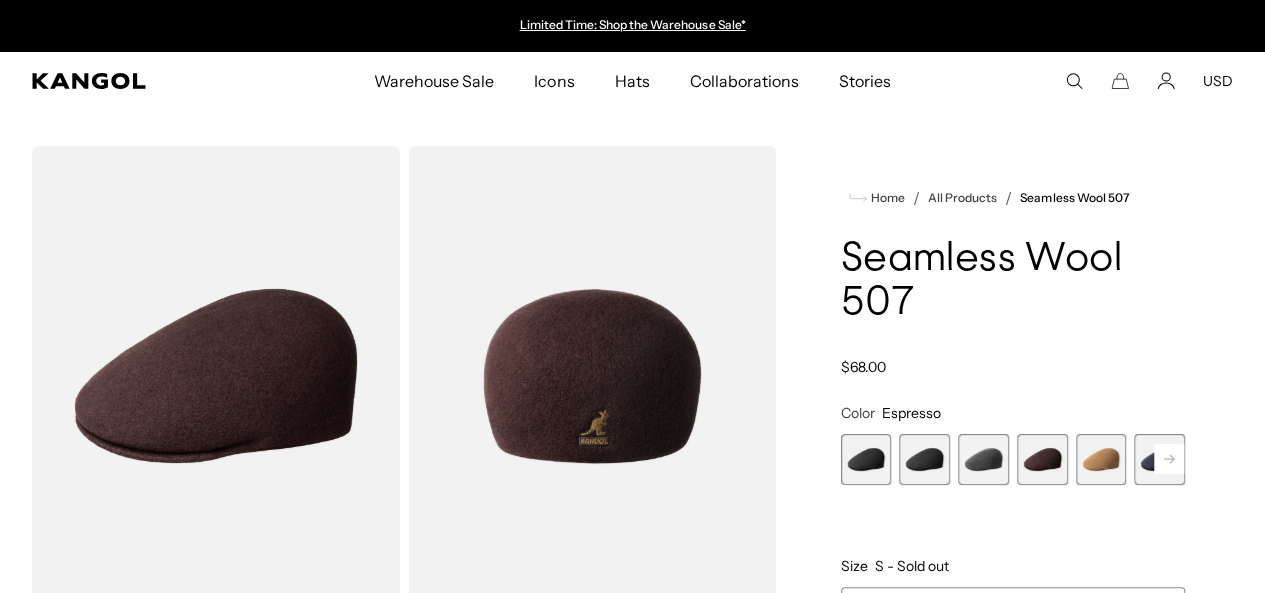 click at bounding box center (1101, 459) 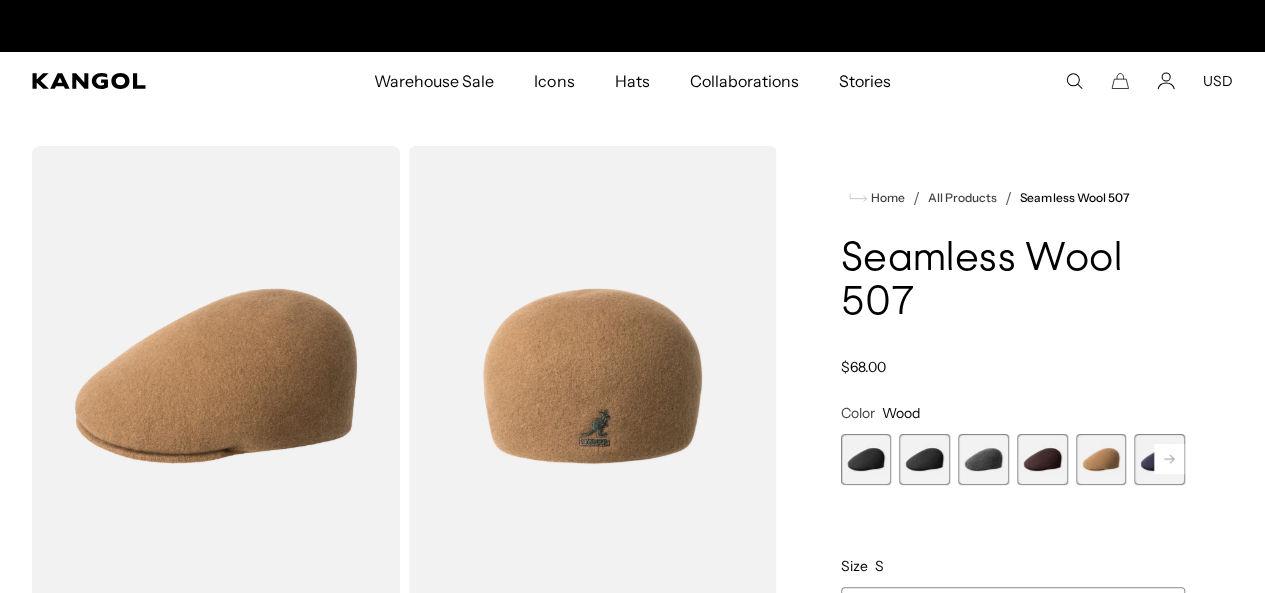 scroll, scrollTop: 0, scrollLeft: 412, axis: horizontal 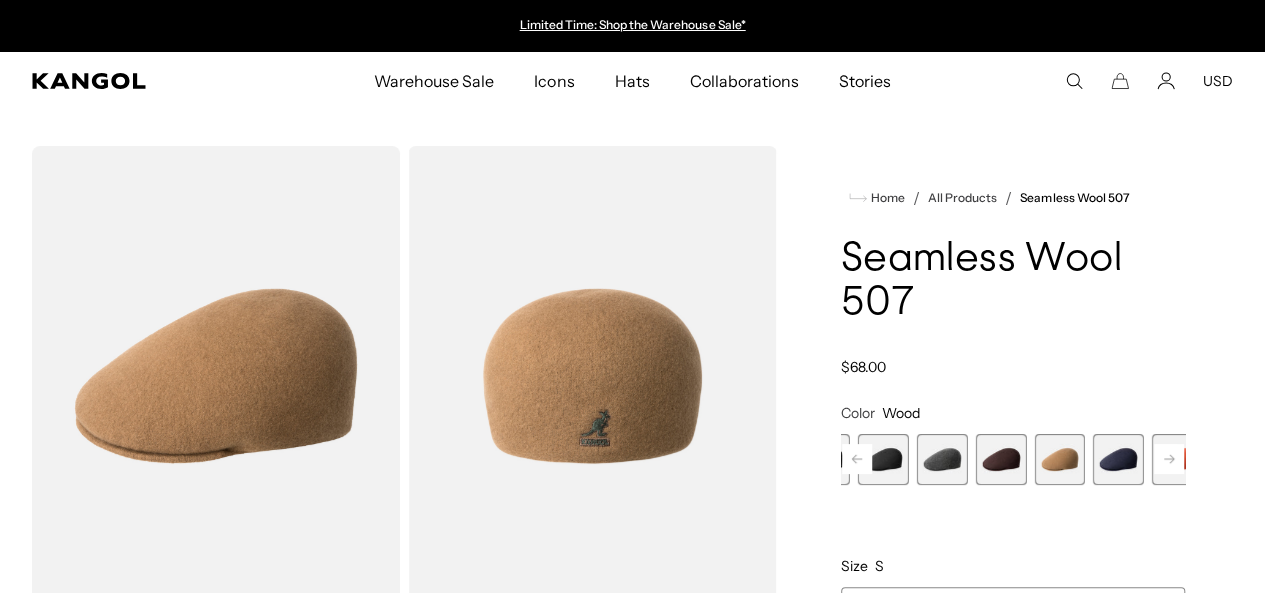 click at bounding box center (1118, 459) 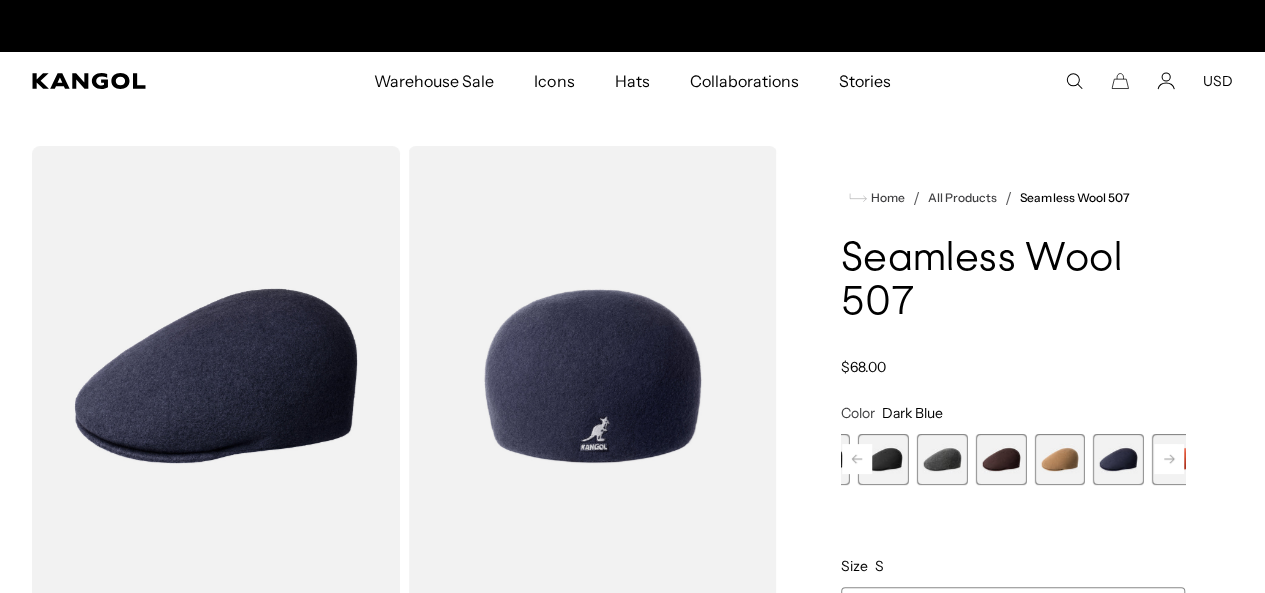 scroll, scrollTop: 0, scrollLeft: 412, axis: horizontal 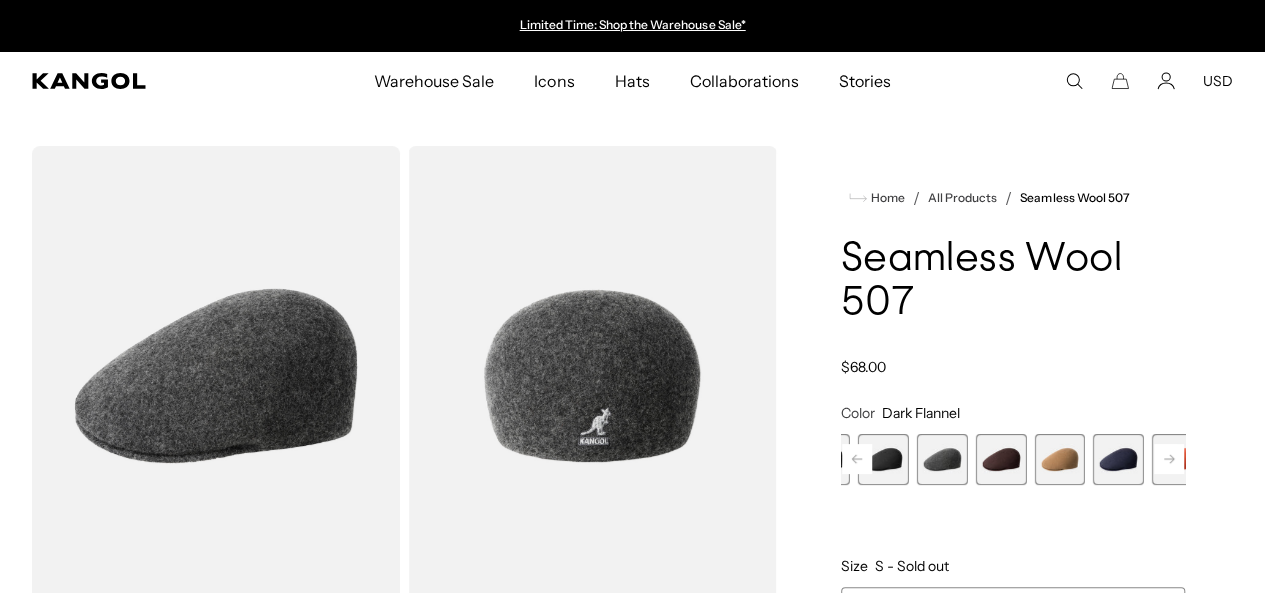click 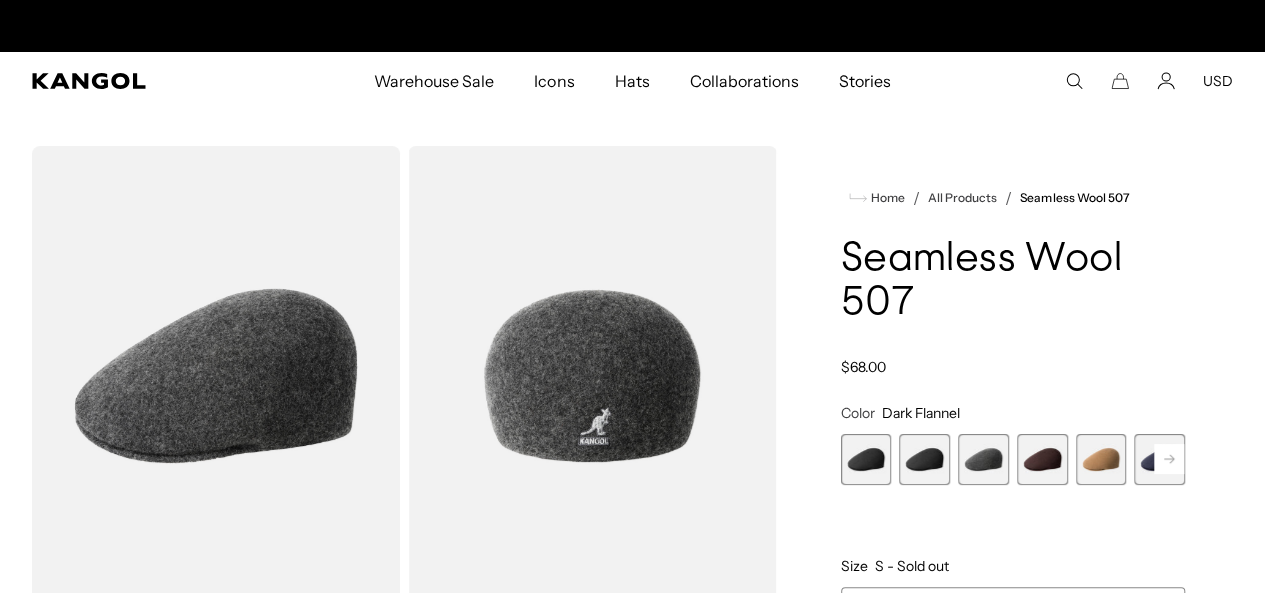 scroll, scrollTop: 0, scrollLeft: 412, axis: horizontal 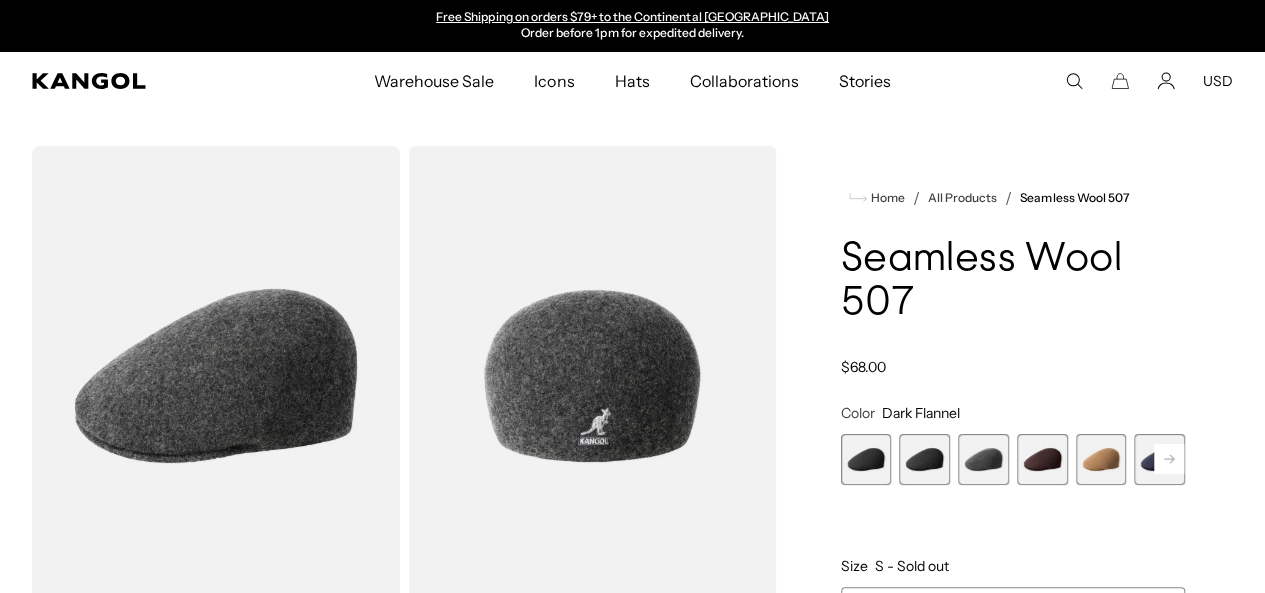 click at bounding box center [924, 459] 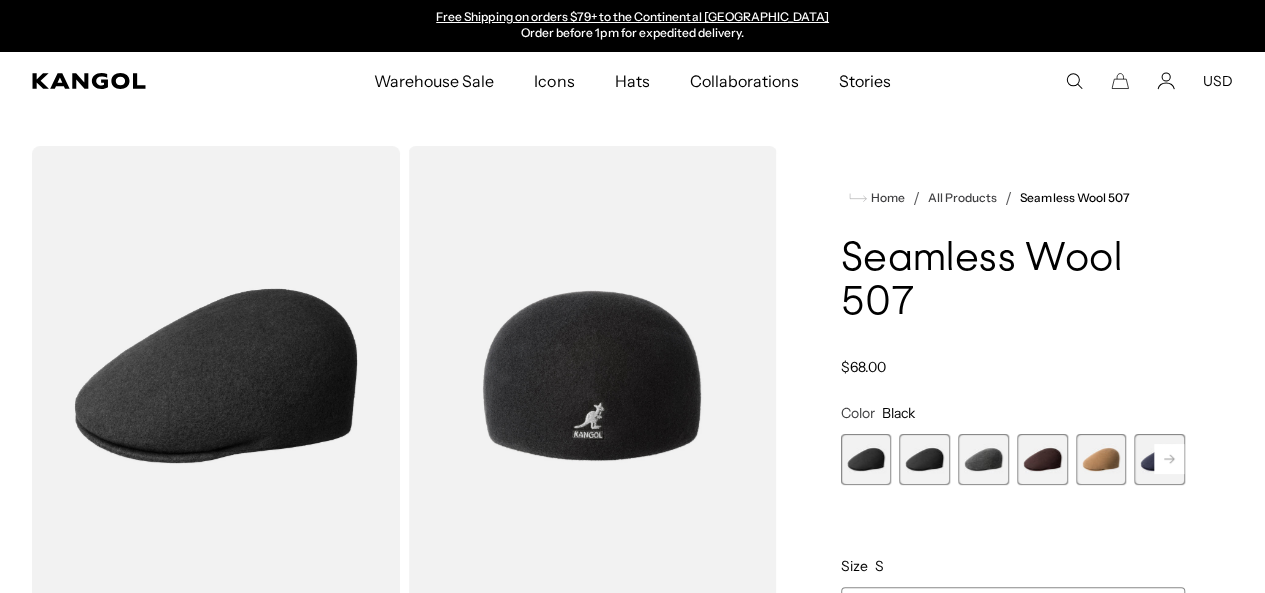 click at bounding box center [866, 459] 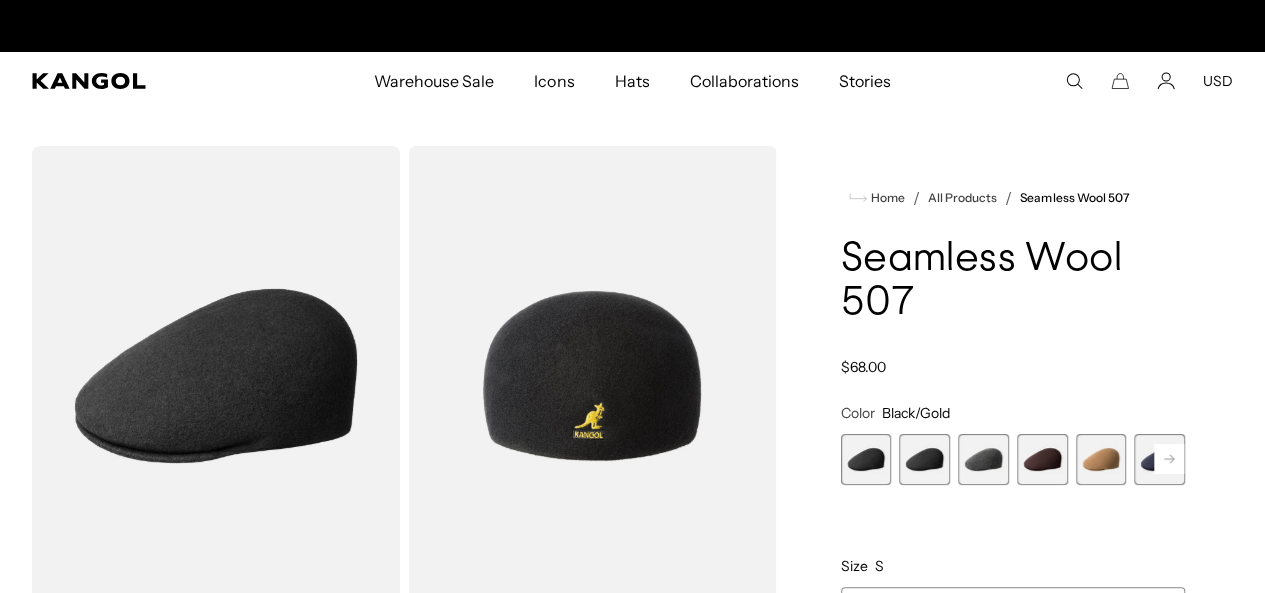 scroll, scrollTop: 0, scrollLeft: 0, axis: both 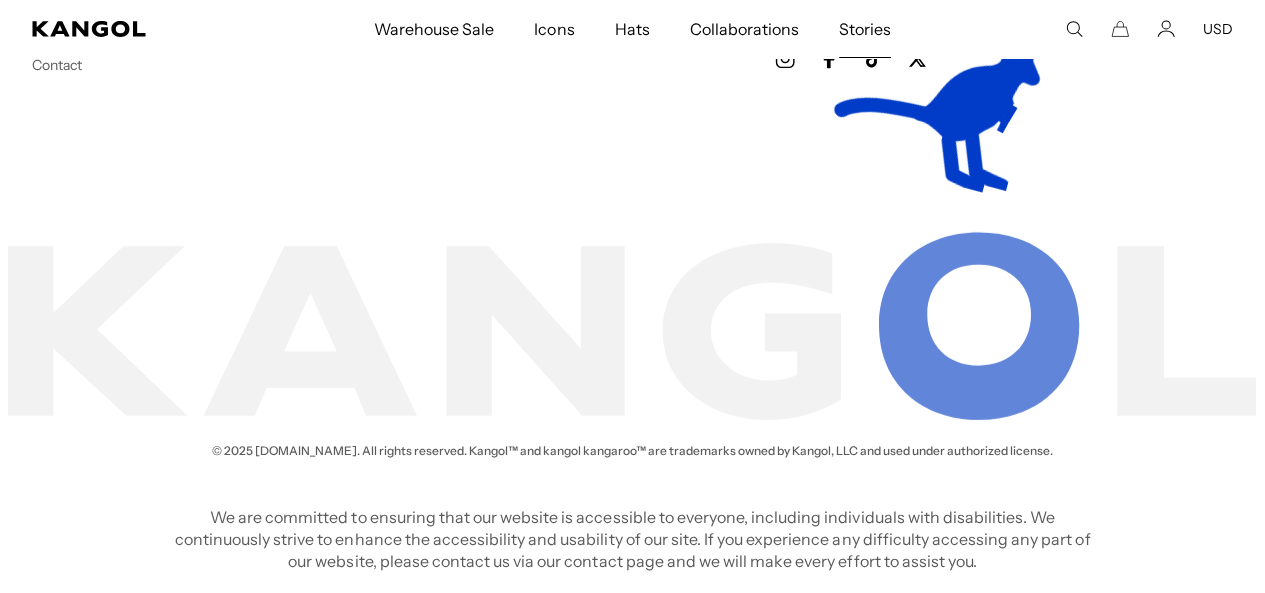 click on "Stories" at bounding box center [865, 29] 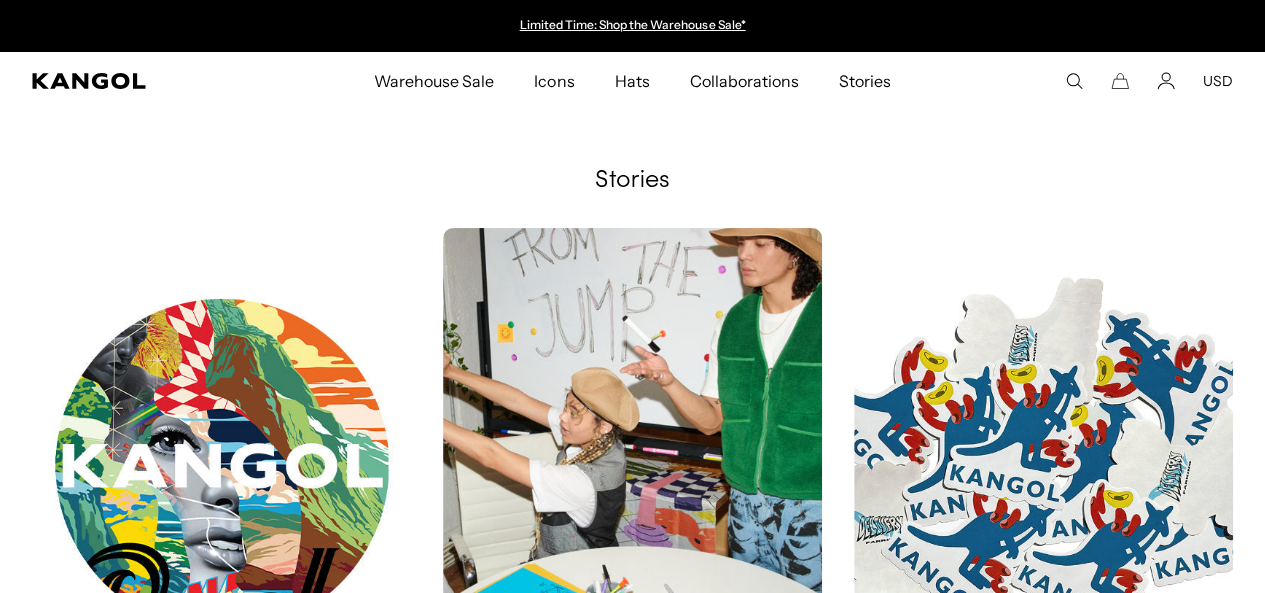 scroll, scrollTop: 0, scrollLeft: 0, axis: both 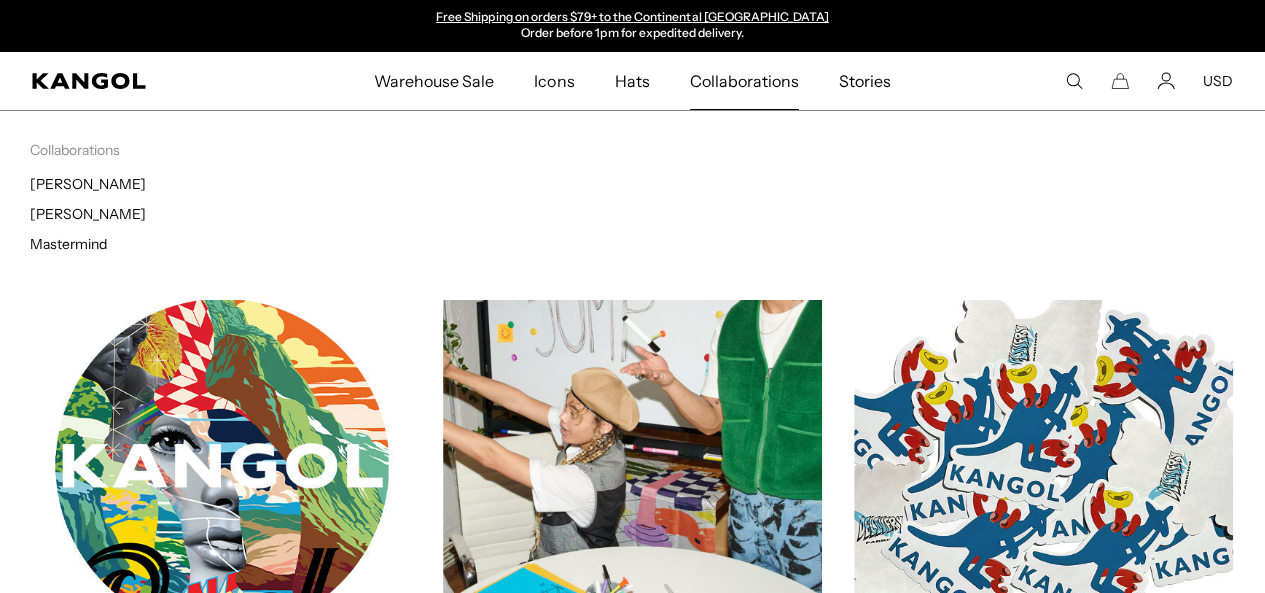 click on "Collaborations" at bounding box center (744, 81) 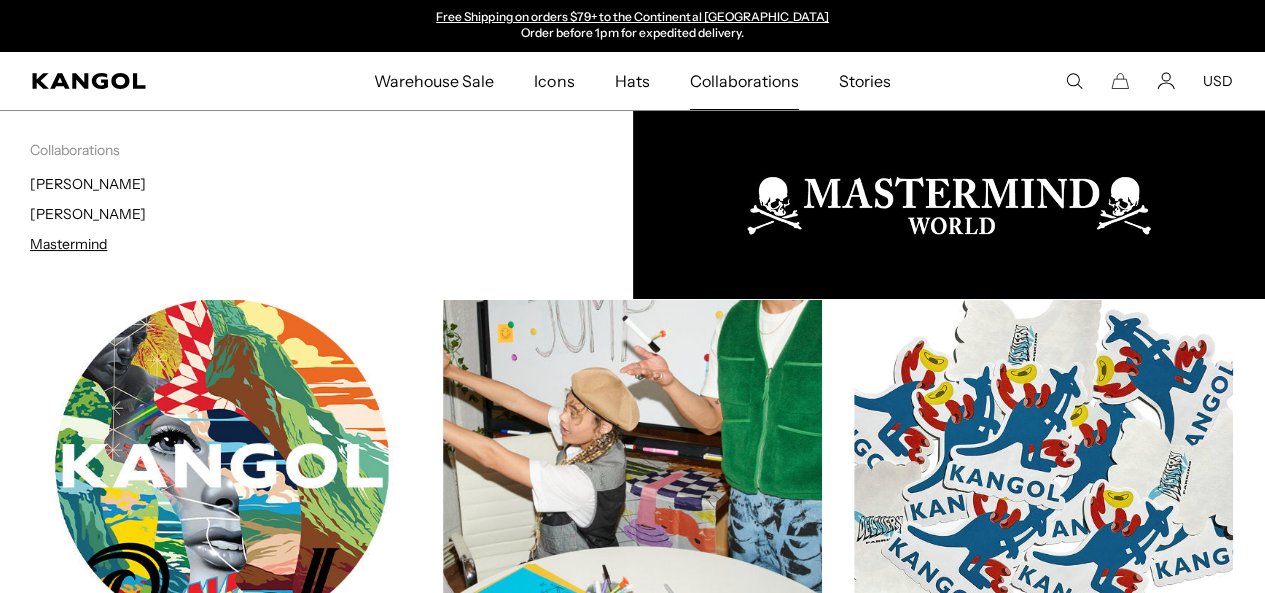 click on "Mastermind" at bounding box center [68, 244] 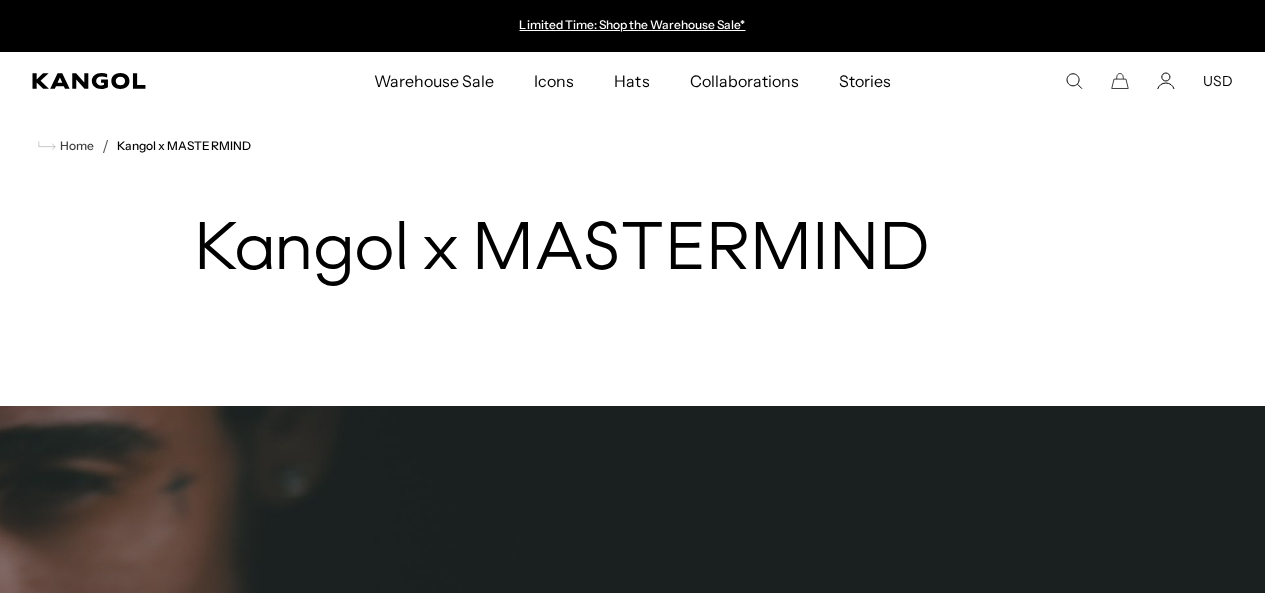 scroll, scrollTop: 0, scrollLeft: 0, axis: both 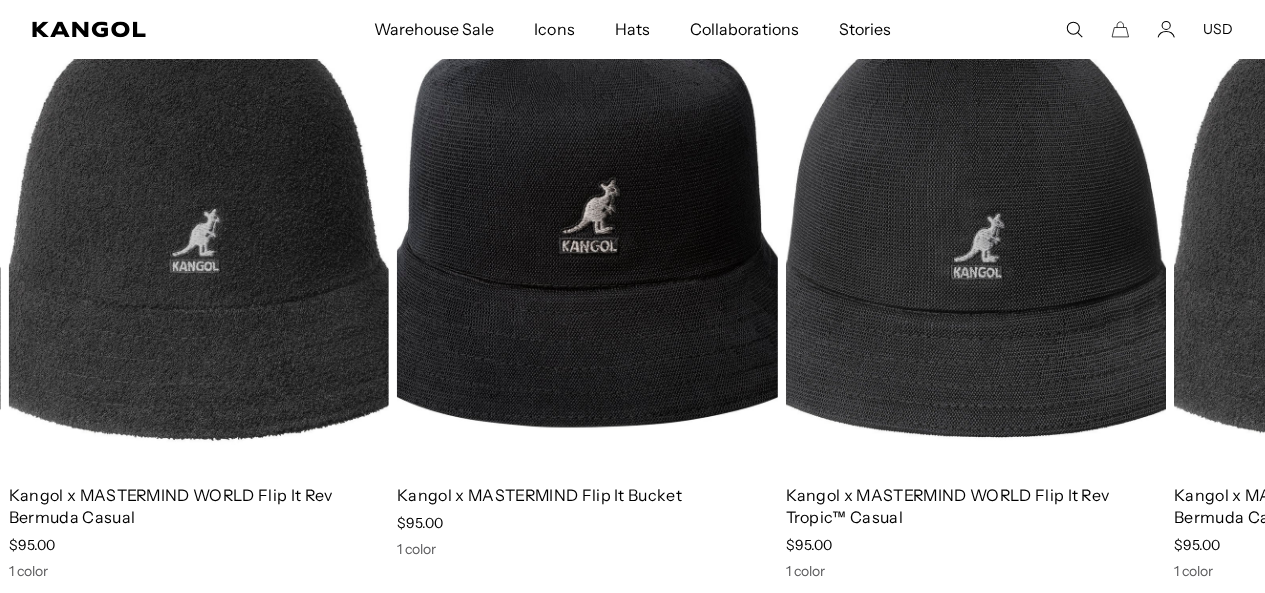 drag, startPoint x: 1272, startPoint y: 37, endPoint x: 1248, endPoint y: 197, distance: 161.79 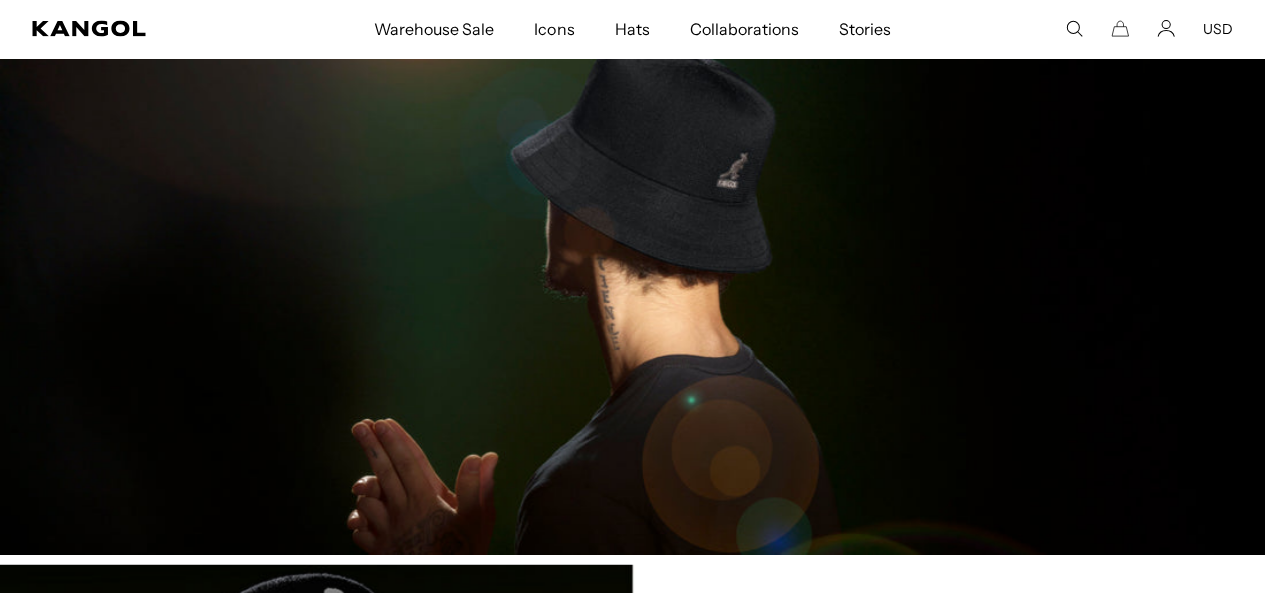 scroll, scrollTop: 2244, scrollLeft: 0, axis: vertical 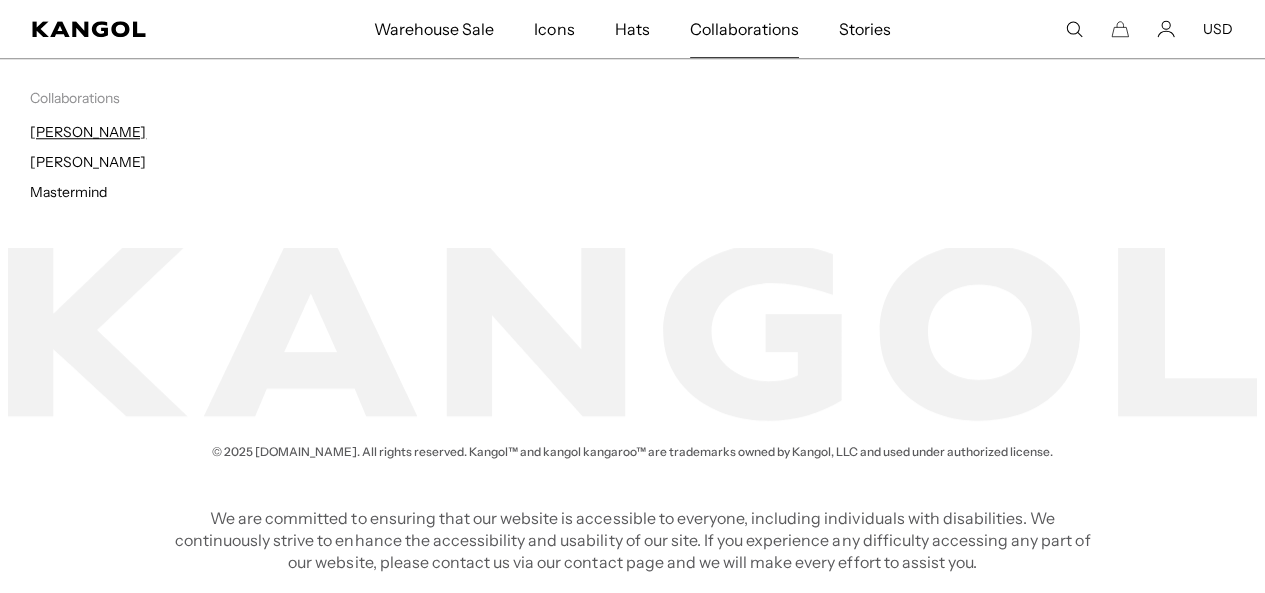 click on "[PERSON_NAME]" at bounding box center [88, 132] 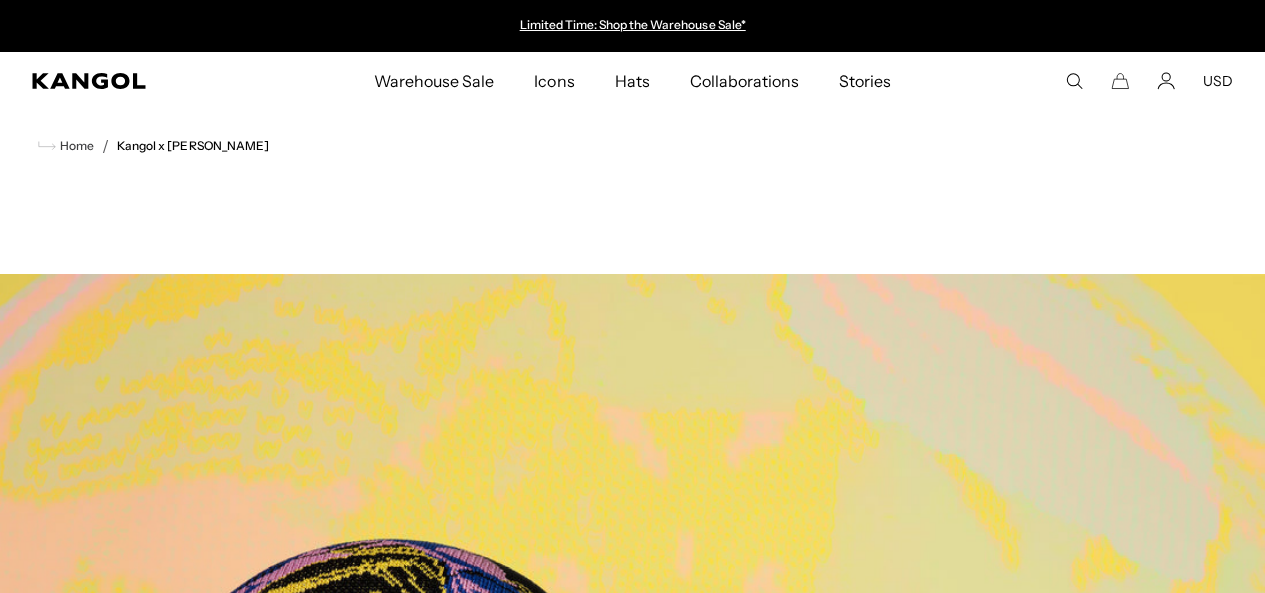 scroll, scrollTop: 0, scrollLeft: 0, axis: both 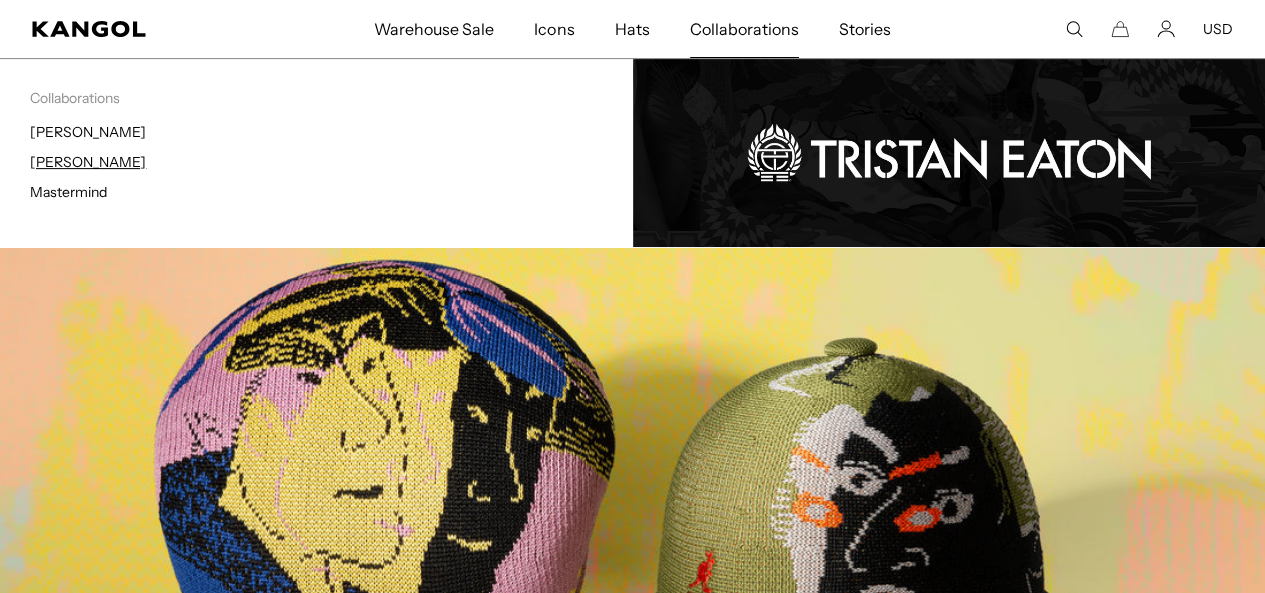 click on "[PERSON_NAME]" at bounding box center [88, 162] 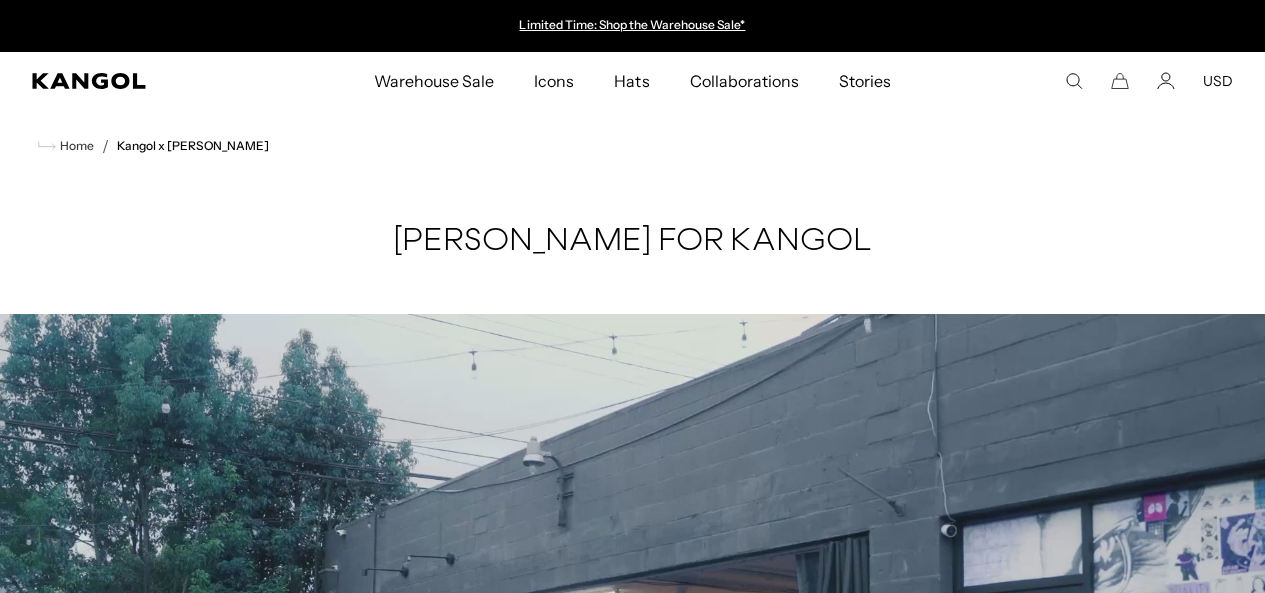 scroll, scrollTop: 0, scrollLeft: 0, axis: both 